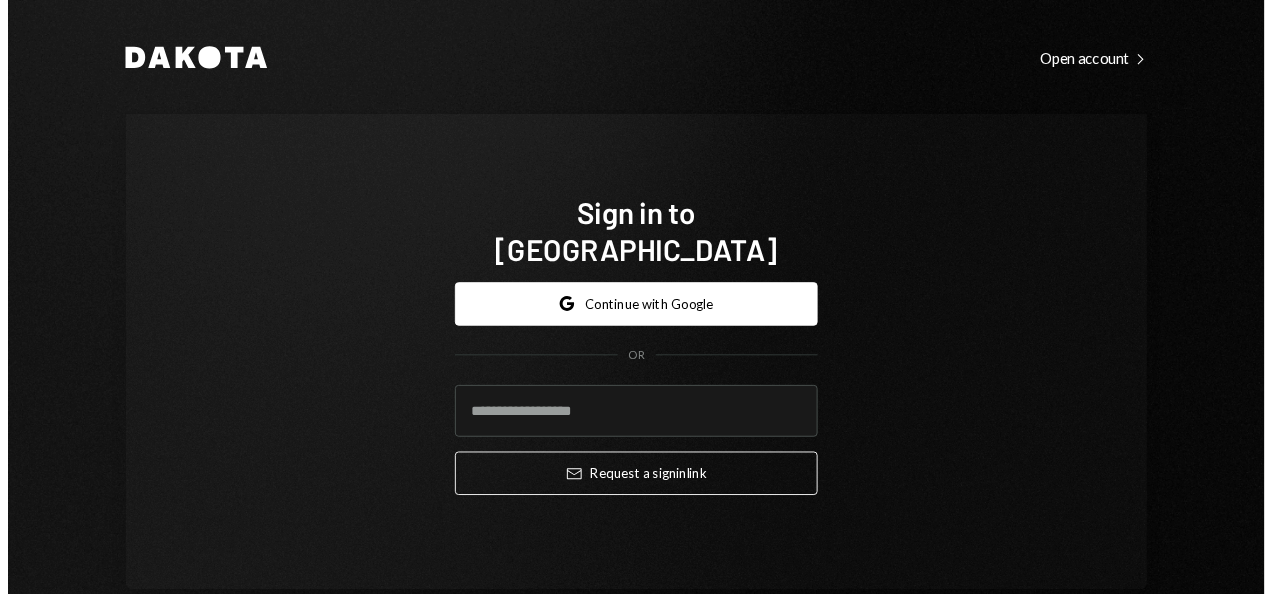 scroll, scrollTop: 0, scrollLeft: 0, axis: both 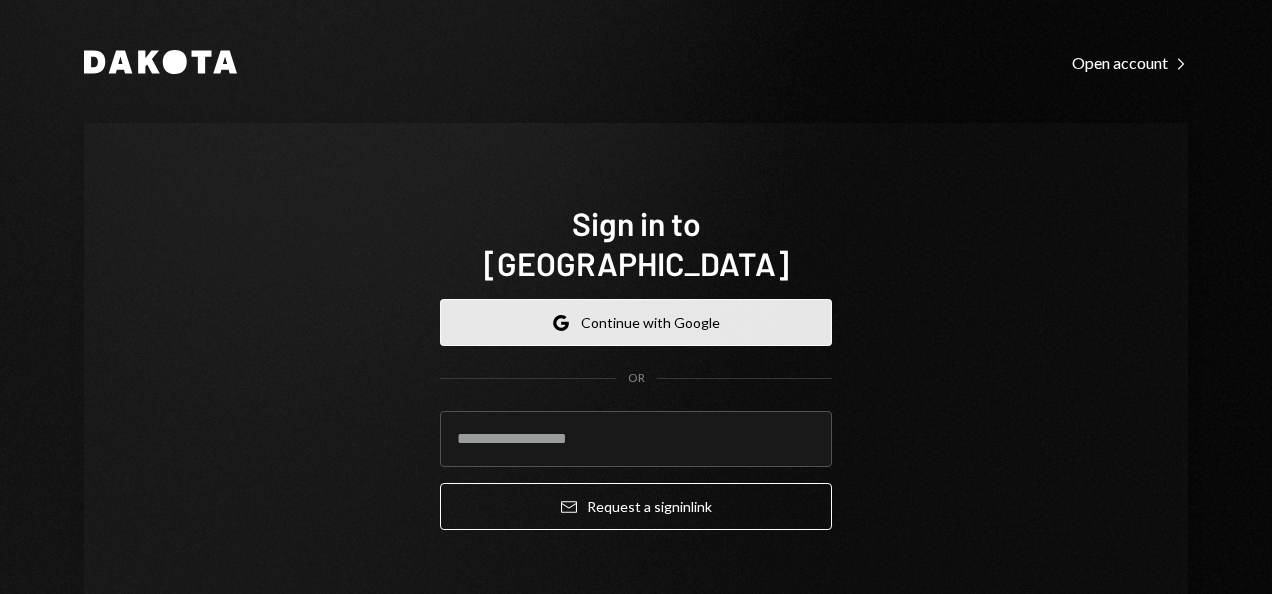 click on "Google" 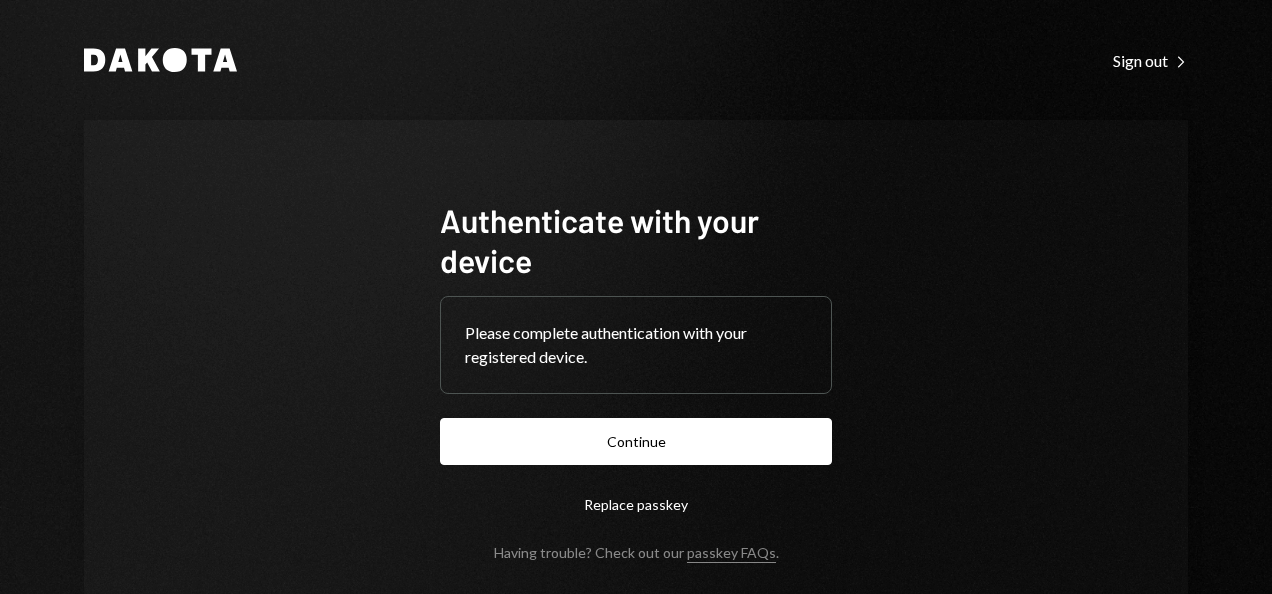 scroll, scrollTop: 0, scrollLeft: 0, axis: both 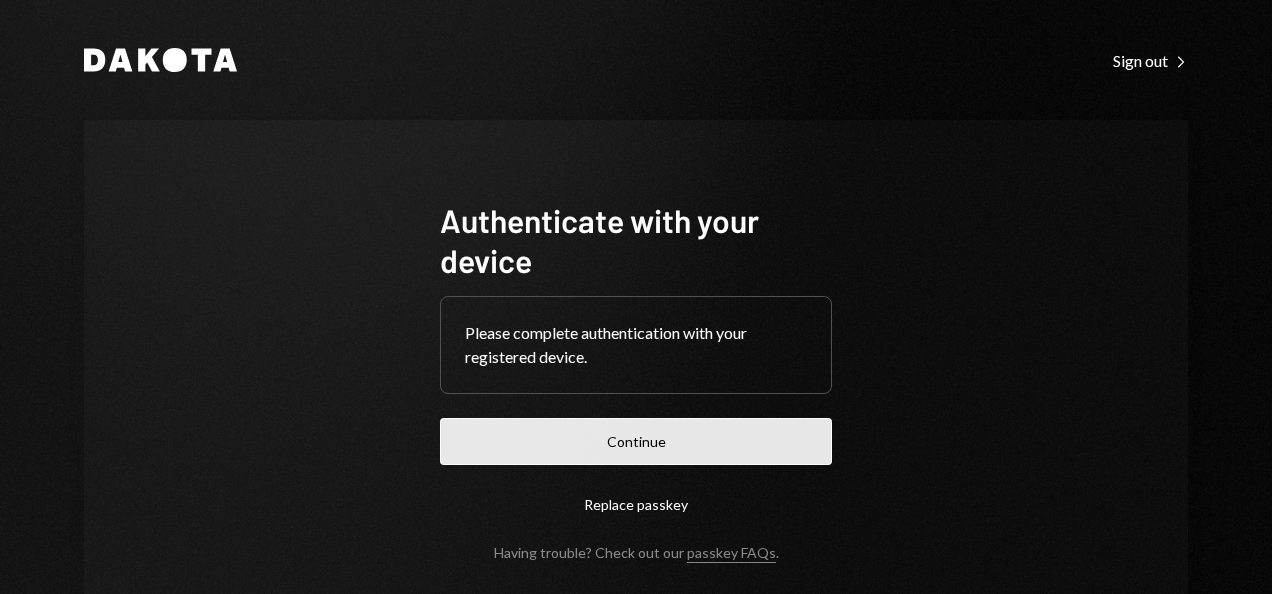 click on "Continue" at bounding box center (636, 441) 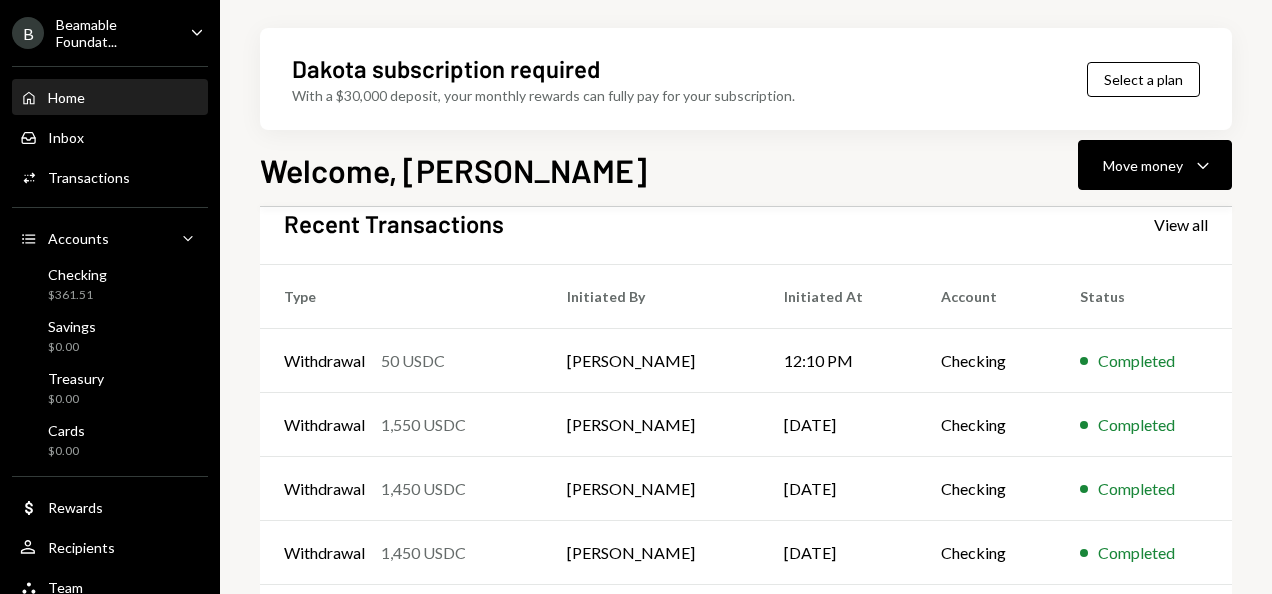 scroll, scrollTop: 500, scrollLeft: 0, axis: vertical 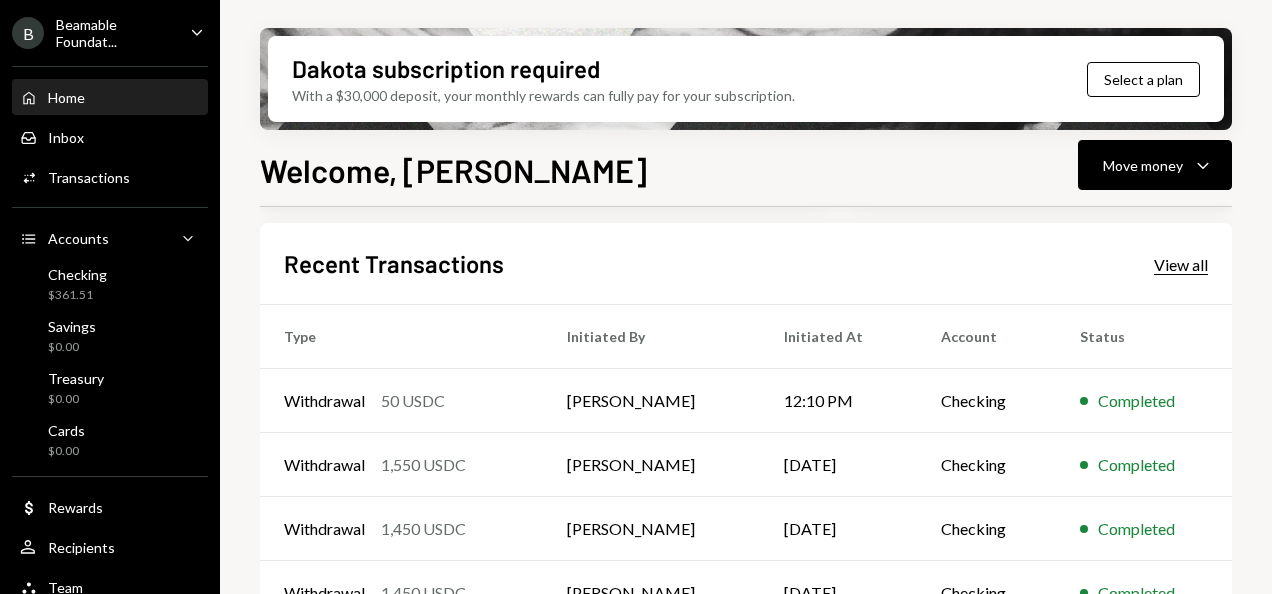 click on "View all" at bounding box center (1181, 265) 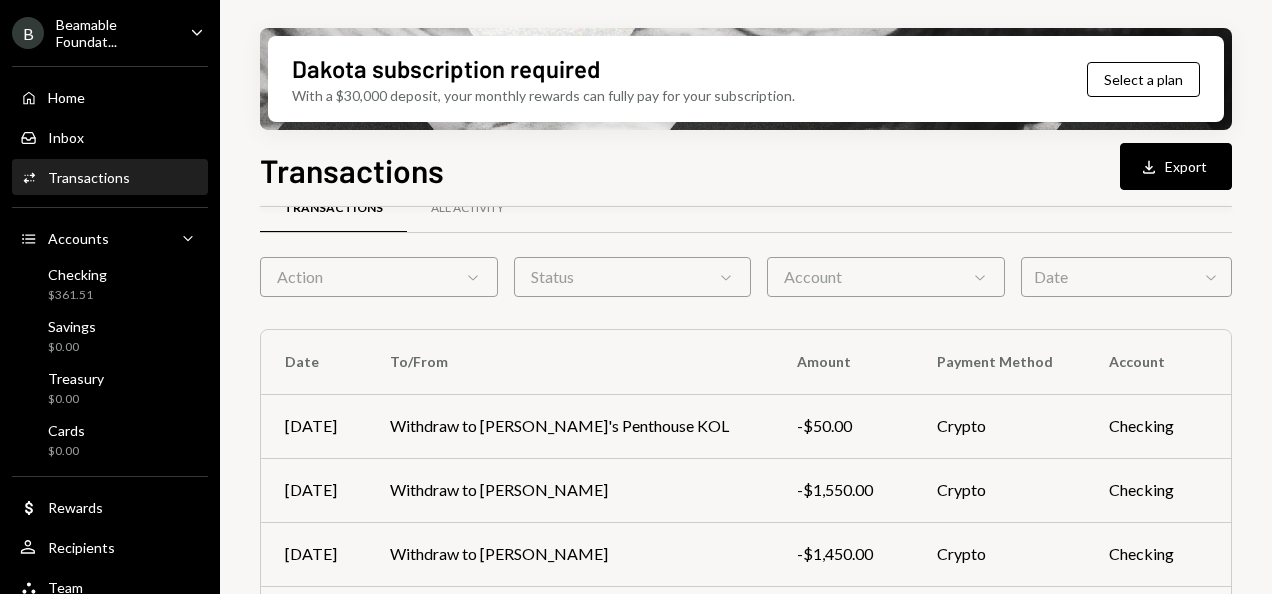scroll, scrollTop: 0, scrollLeft: 0, axis: both 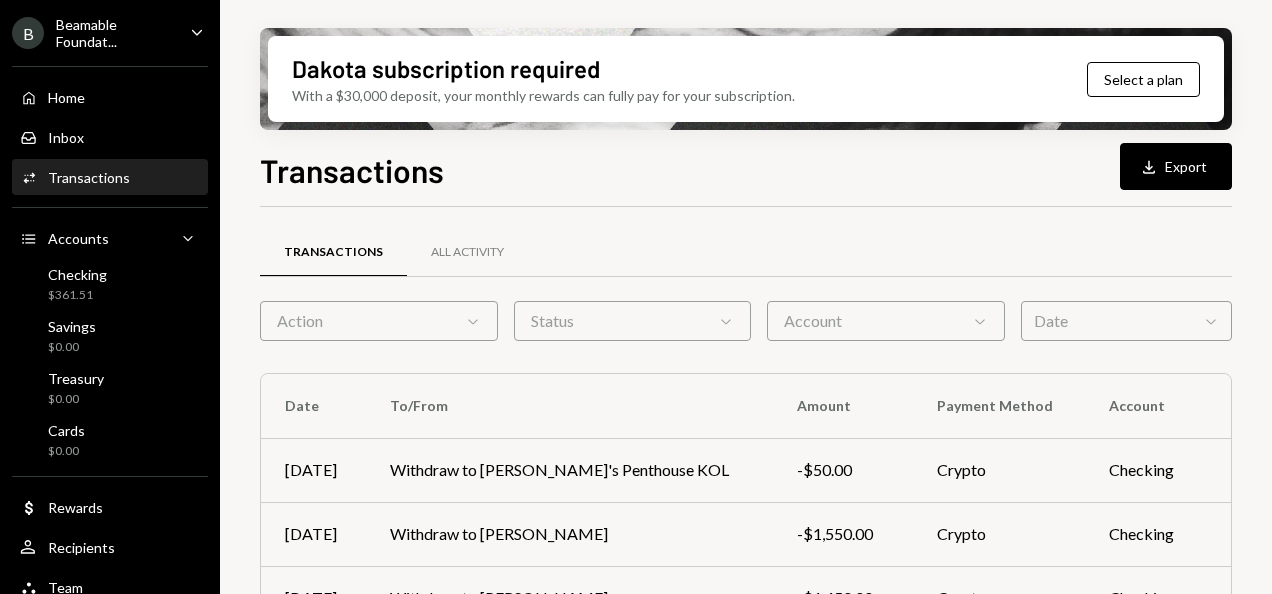 click on "Action Chevron Down" at bounding box center [379, 321] 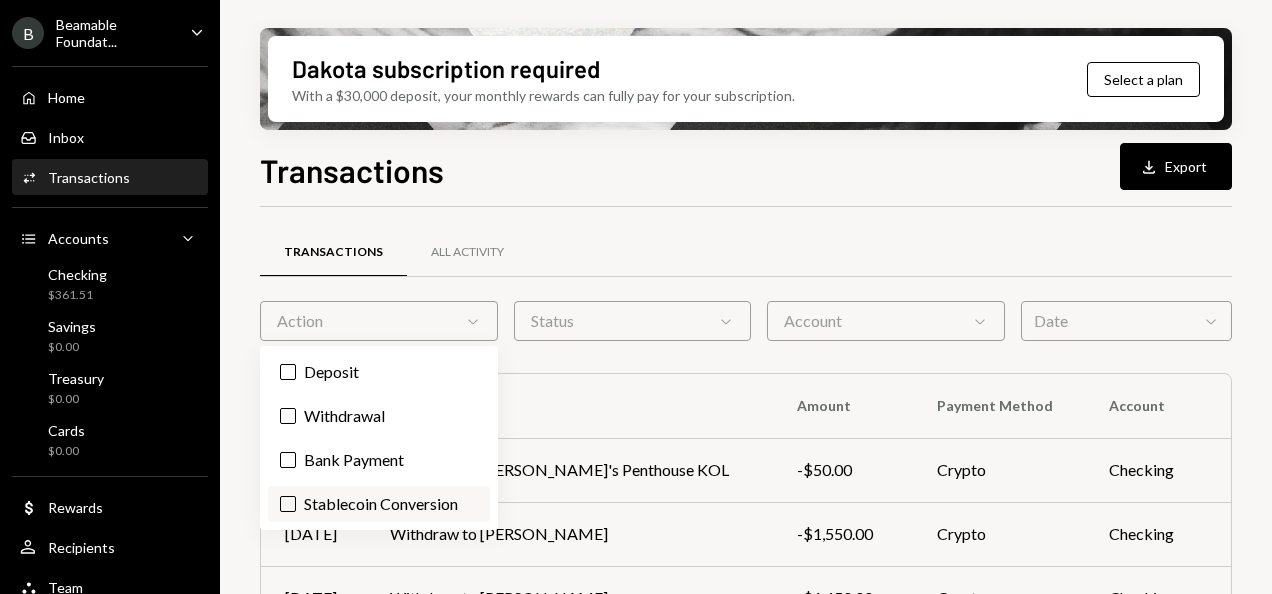 click on "Stablecoin Conversion" at bounding box center [379, 504] 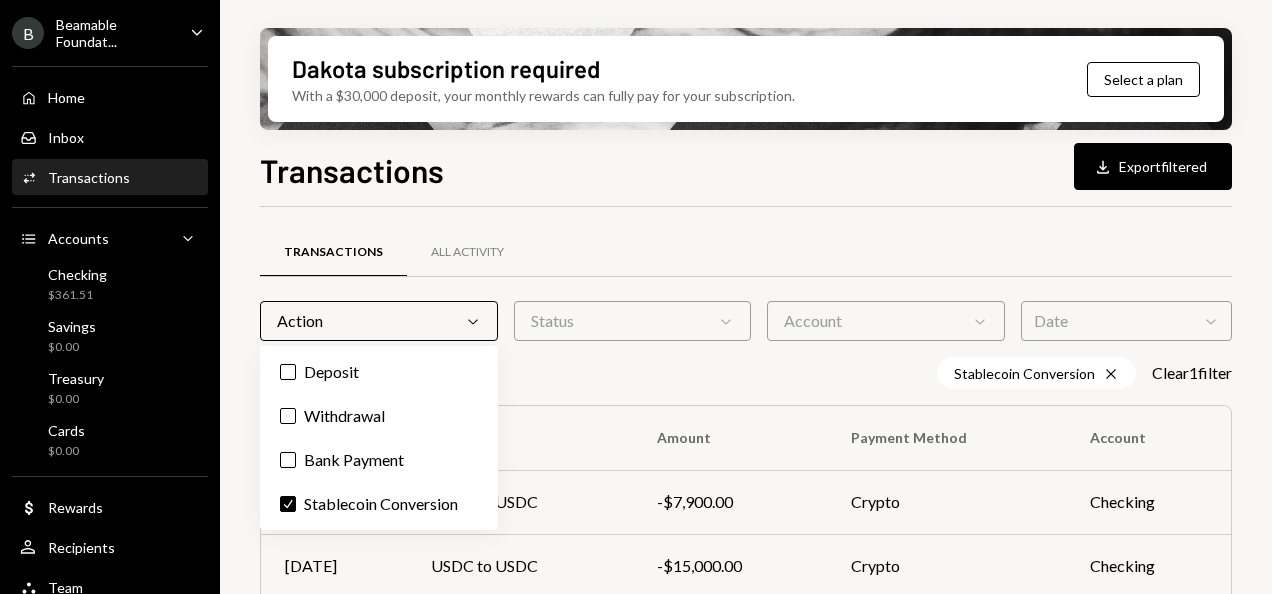 click on "Transactions All Activity Action Chevron Down Status Chevron Down Account Chevron Down Date Chevron Down Stablecoin Conversion Cross Clear  1  filter Date To/From Amount Payment Method Account [DATE] USDC to USDC -$7,900.00 Crypto Checking [DATE] USDC to USDC -$15,000.00 Crypto Checking [DATE] USDC to USDC -$22,500.00 Crypto Checking [DATE] USDC to USDC -$50,000.00 Crypto Checking [DATE] USDC to USDC -$13,000.00 Crypto Checking [DATE] USDC to USDC -$20,000.00 Crypto Checking [DATE] USDC to USDC -$10,000.00 Crypto Checking [DATE] USDC to USDC -$21,500.00 Crypto Checking [DATE] USDC to USDC -$25,000.00 Crypto Checking [DATE] USDC to USDC -$2,000.00 Crypto Checking Page 1 of 2 Double Arrow Left Chevron Left Chevron Right Double Arrow Right" at bounding box center [746, 700] 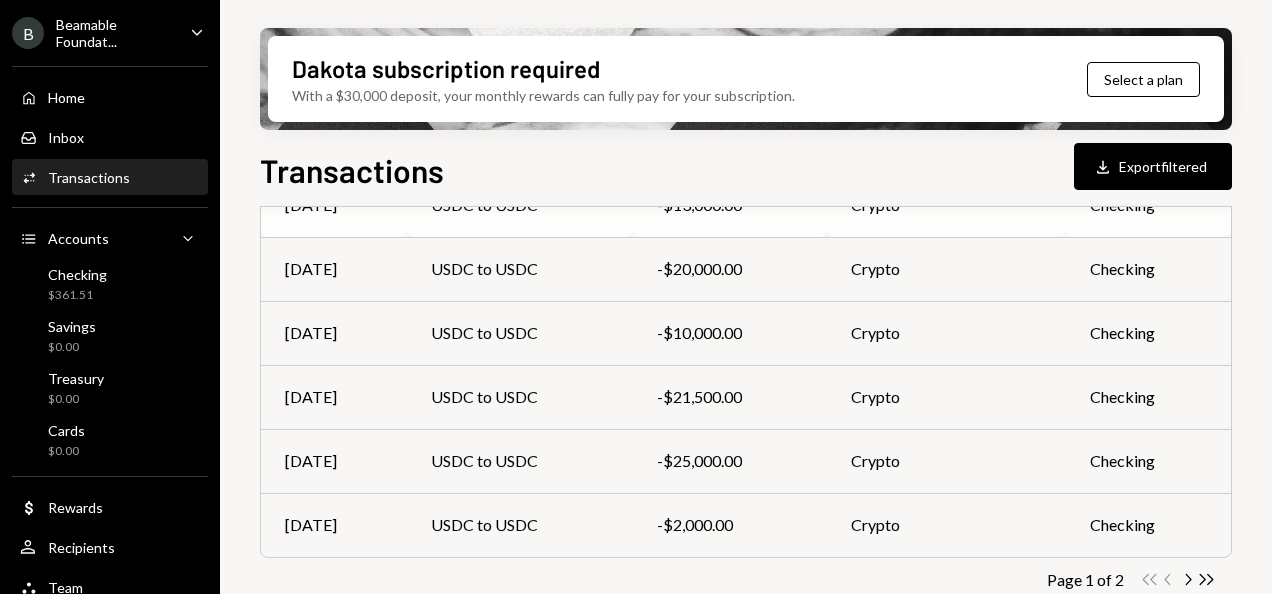 scroll, scrollTop: 576, scrollLeft: 0, axis: vertical 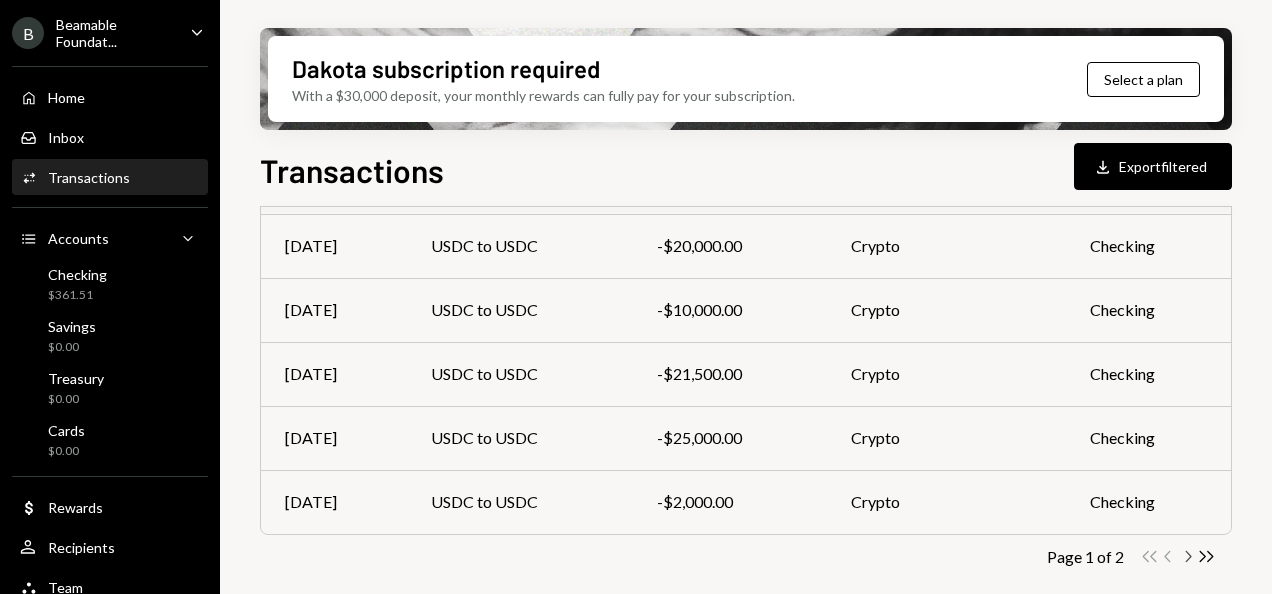 click on "Chevron Right" 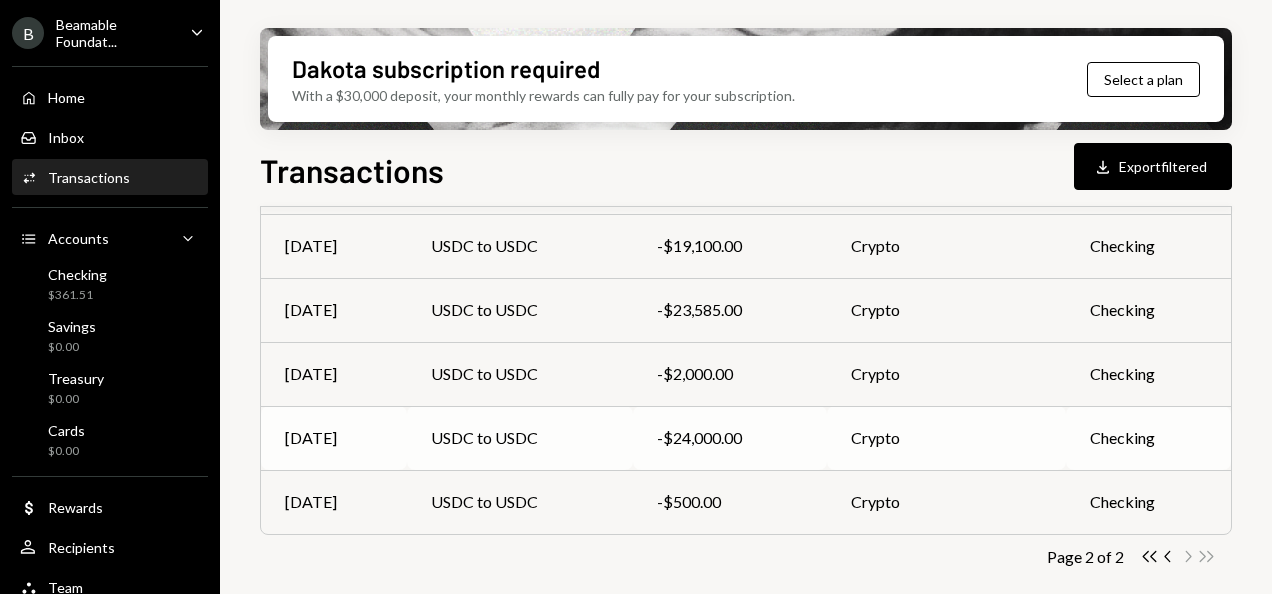 scroll, scrollTop: 256, scrollLeft: 0, axis: vertical 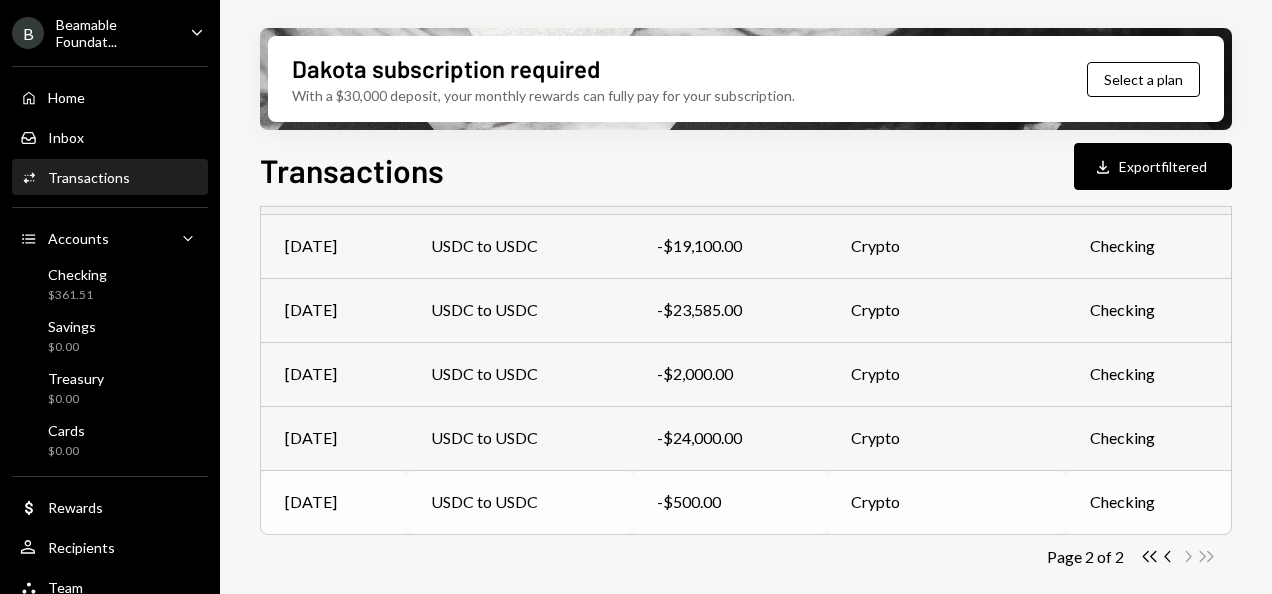 click on "USDC to USDC" at bounding box center (520, 502) 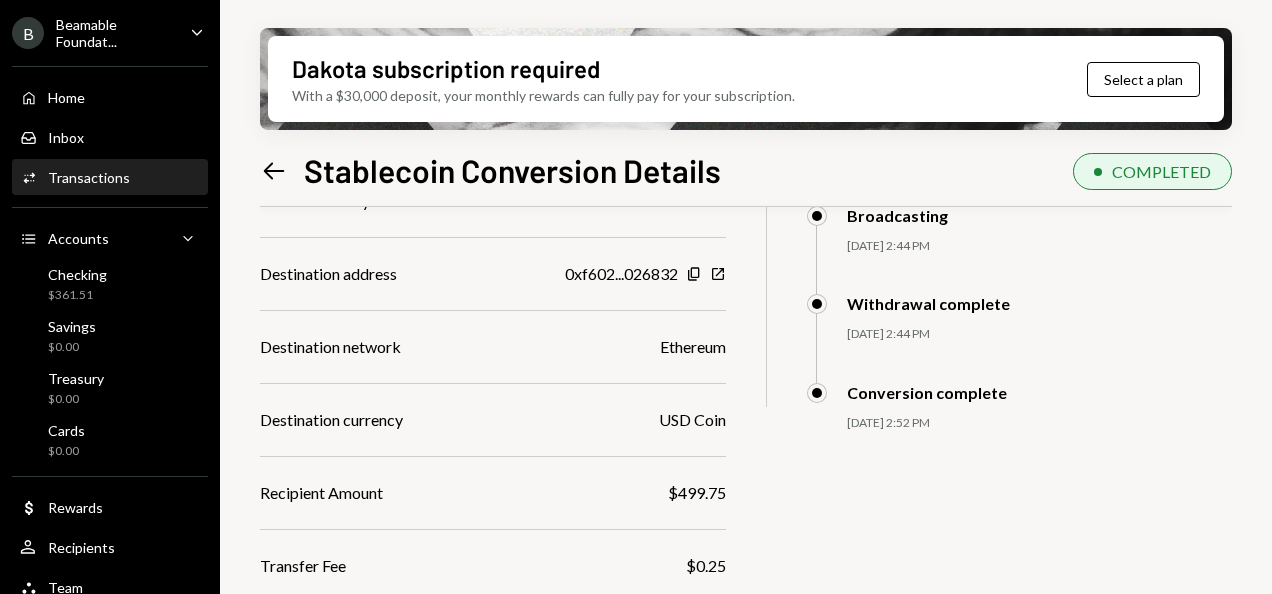 scroll, scrollTop: 404, scrollLeft: 0, axis: vertical 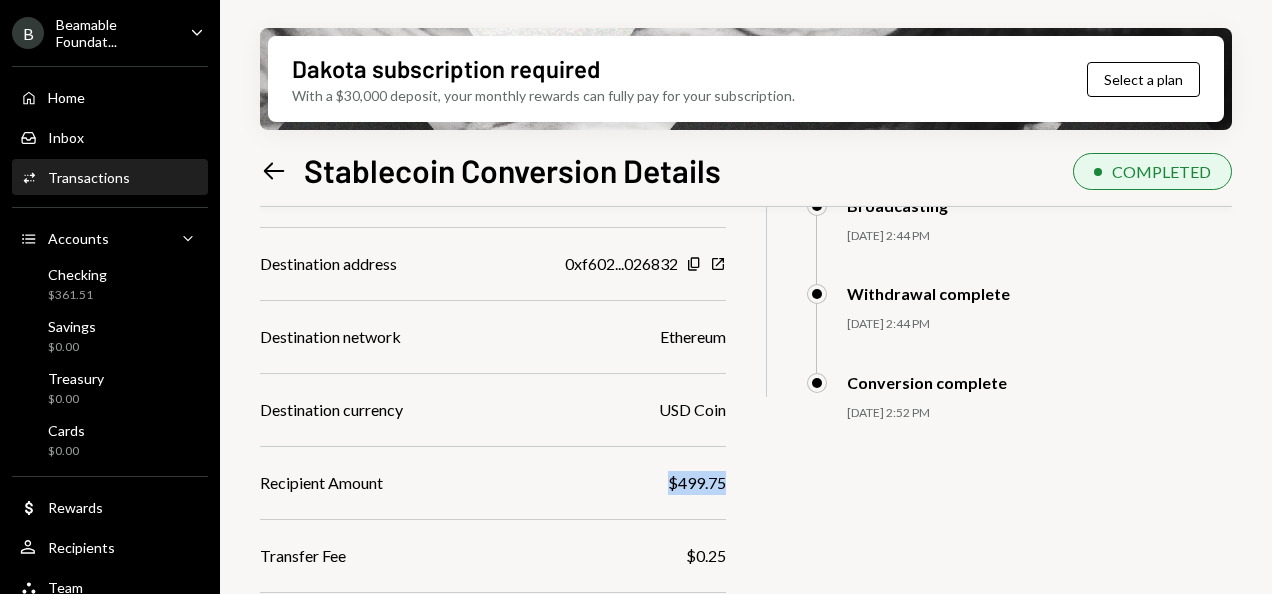 drag, startPoint x: 670, startPoint y: 484, endPoint x: 725, endPoint y: 480, distance: 55.145264 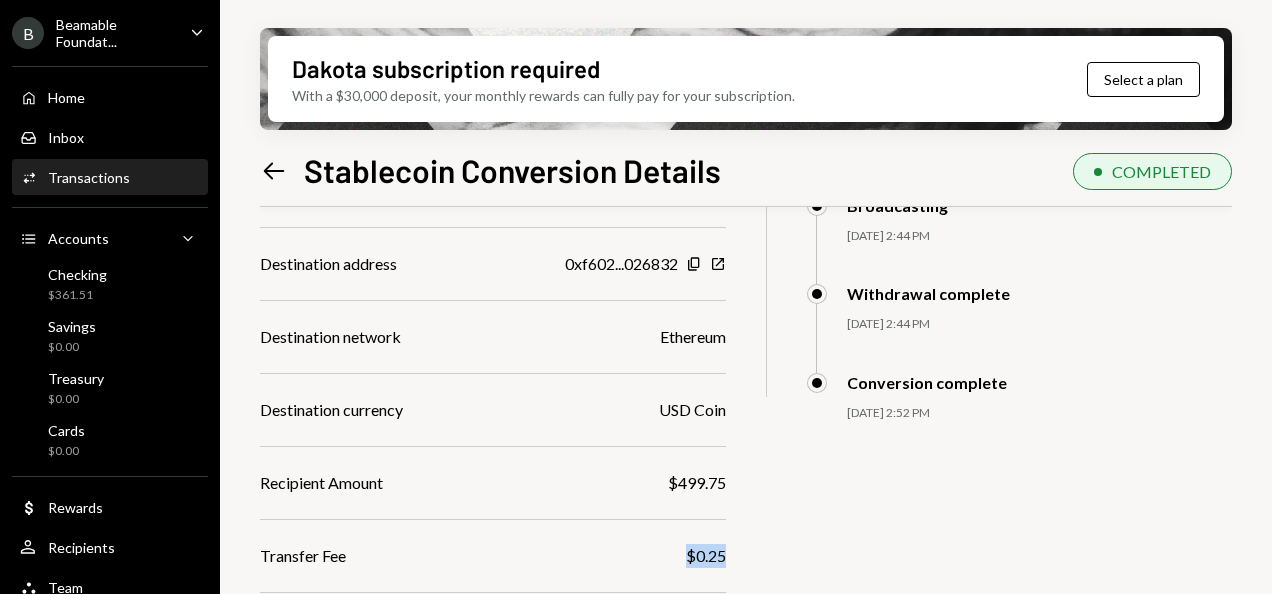 drag, startPoint x: 725, startPoint y: 480, endPoint x: 736, endPoint y: 552, distance: 72.835434 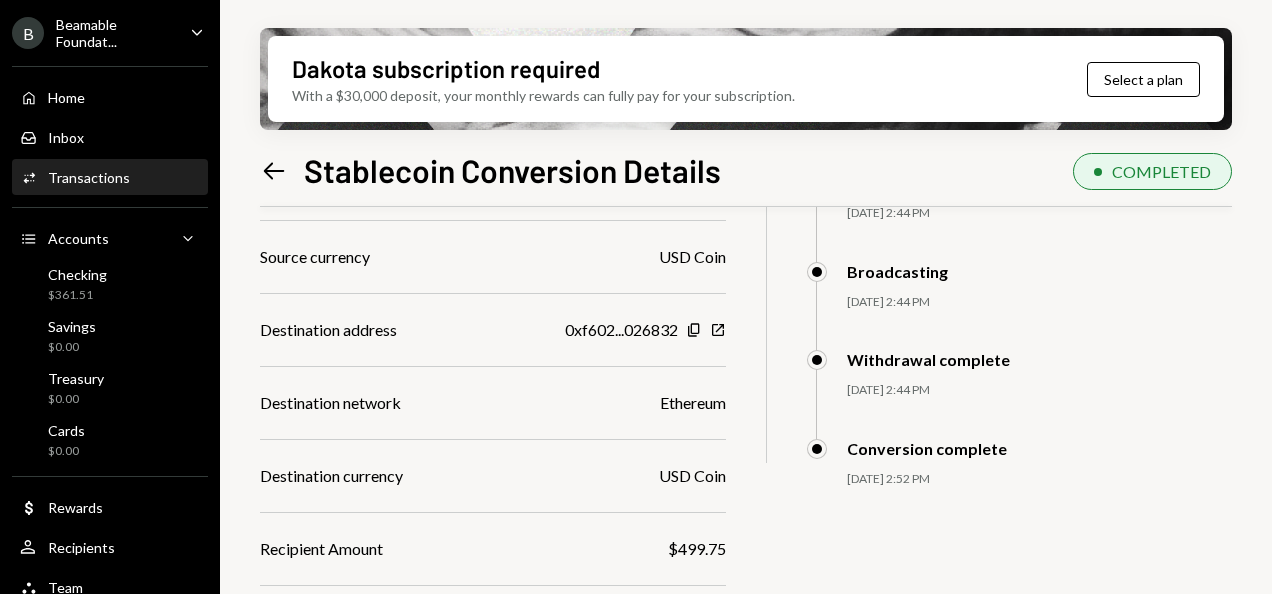 scroll, scrollTop: 404, scrollLeft: 0, axis: vertical 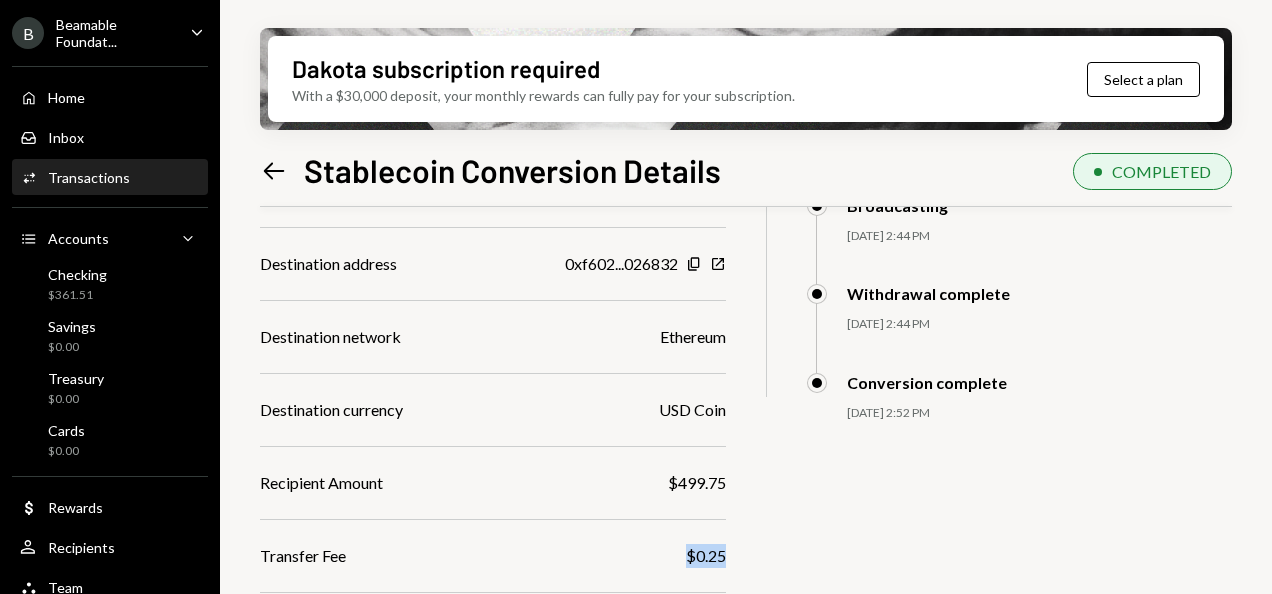 click on "Left Arrow" 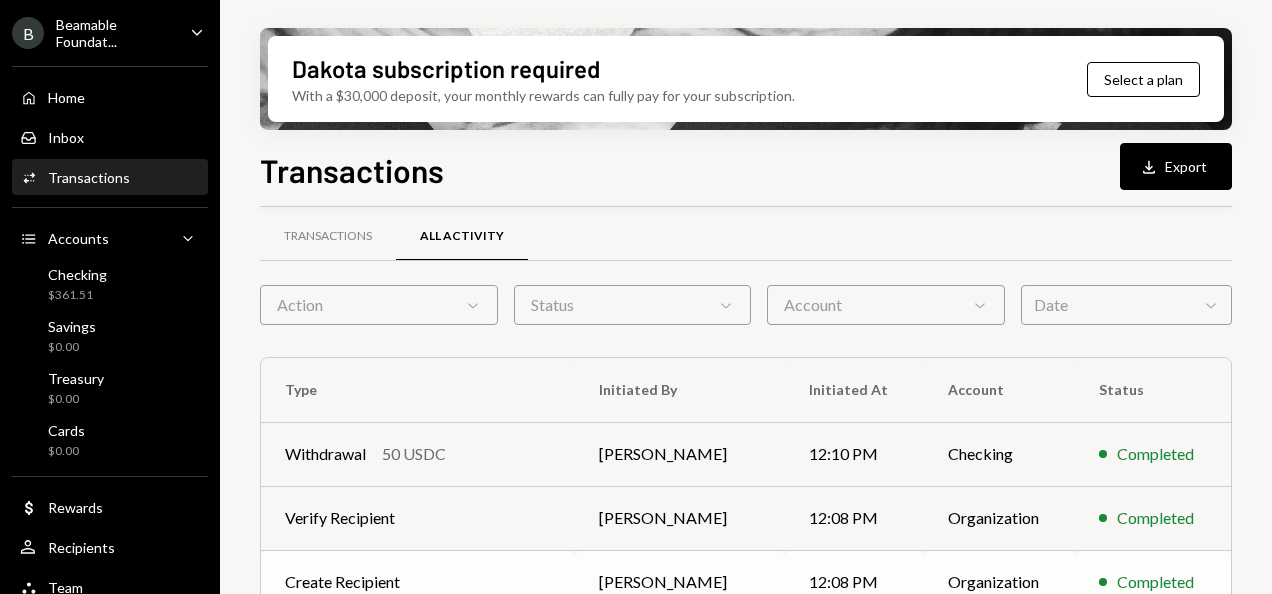 scroll, scrollTop: 0, scrollLeft: 0, axis: both 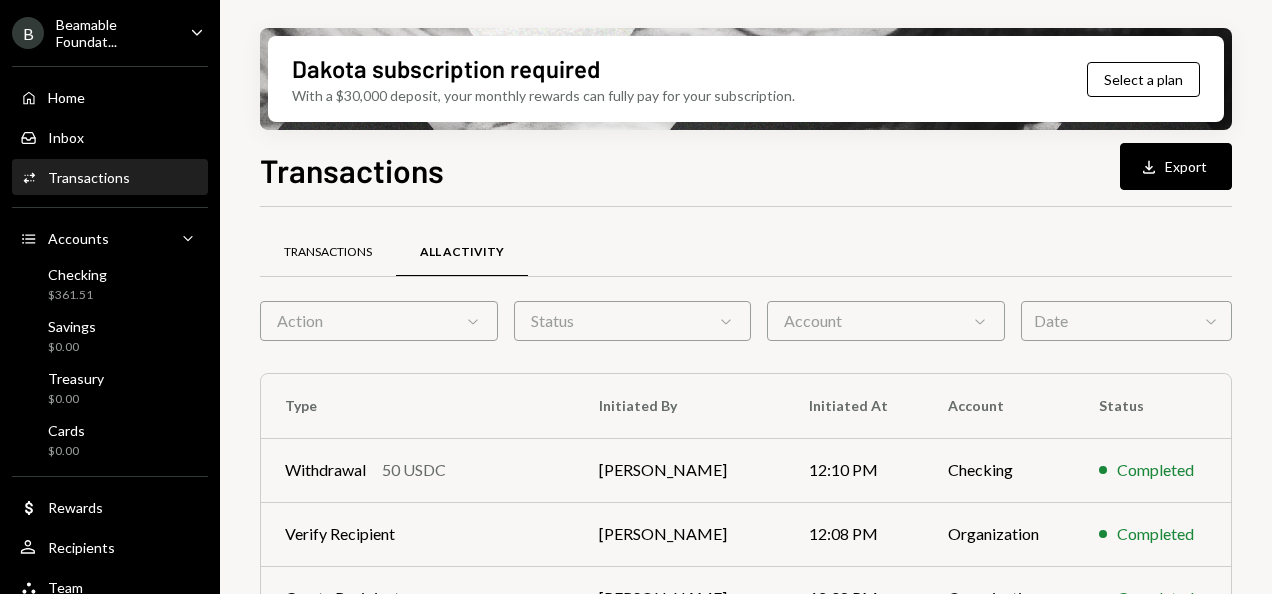 click on "Transactions" at bounding box center [328, 253] 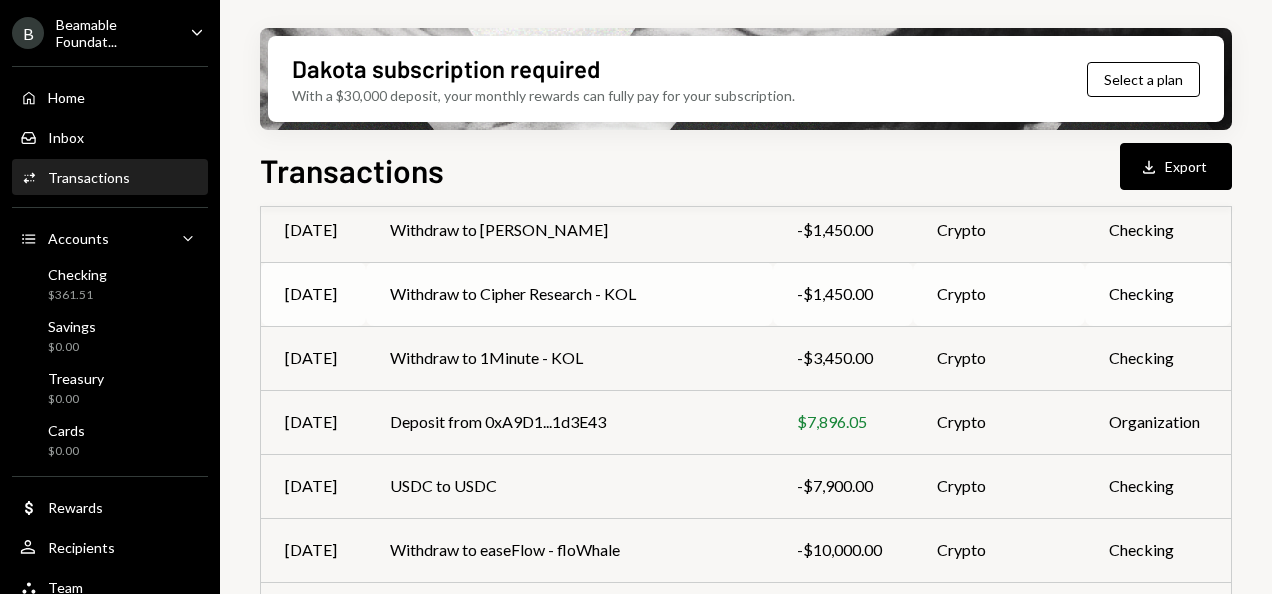 scroll, scrollTop: 344, scrollLeft: 0, axis: vertical 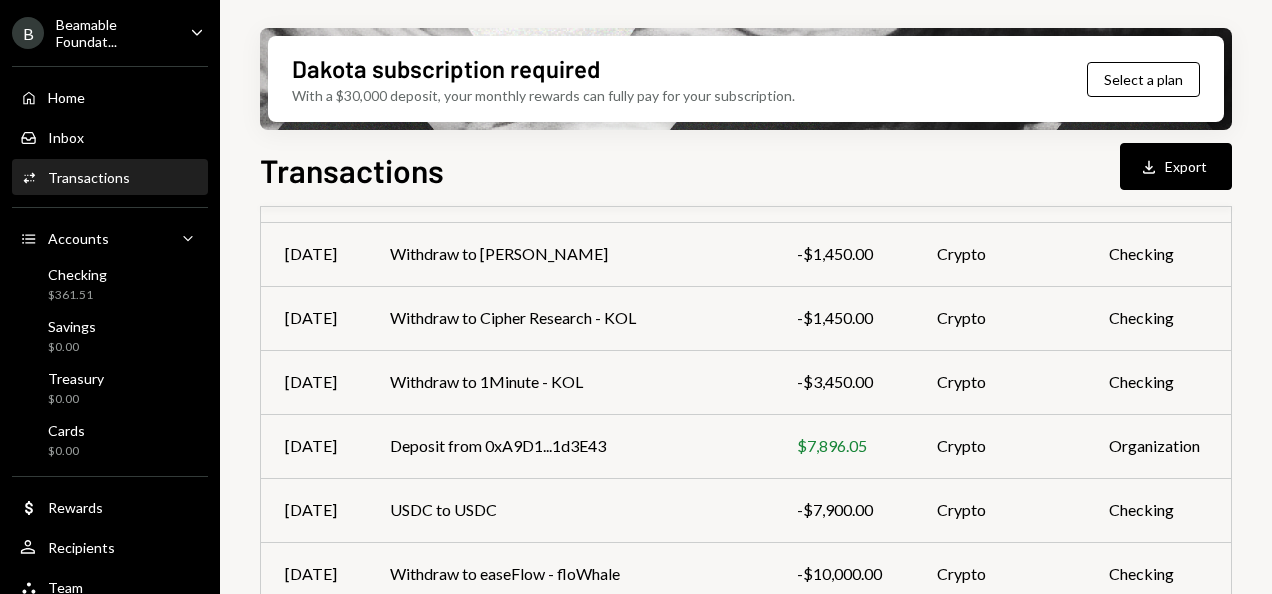 click on "Beamable Foundat..." at bounding box center (115, 33) 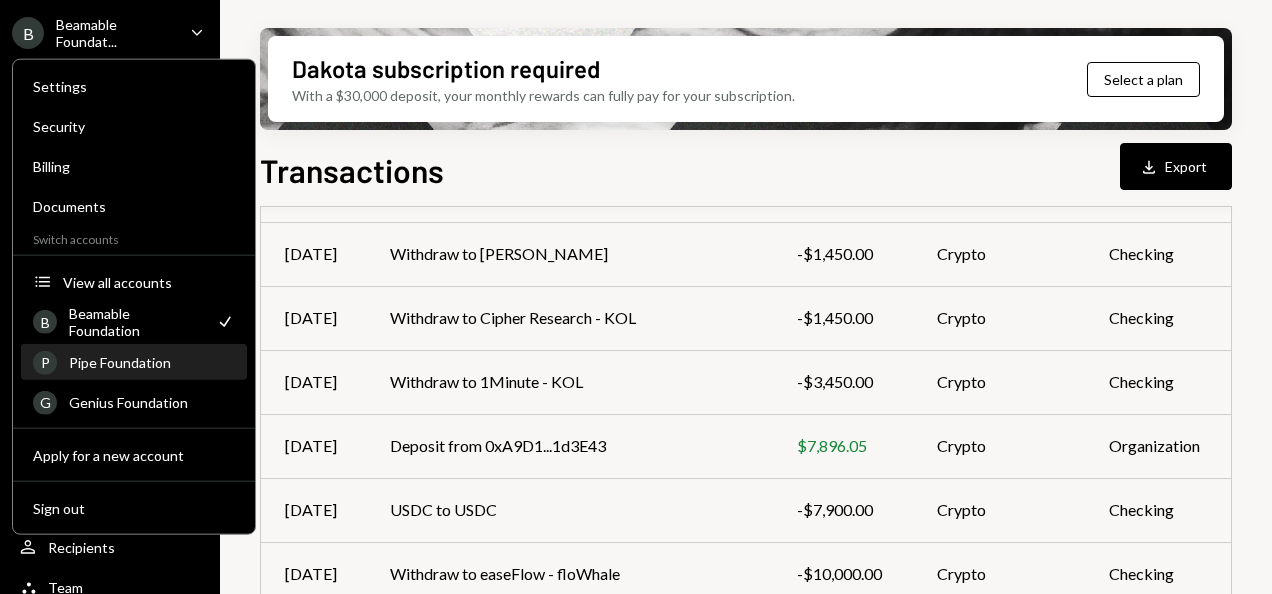 click on "Pipe Foundation" at bounding box center [152, 362] 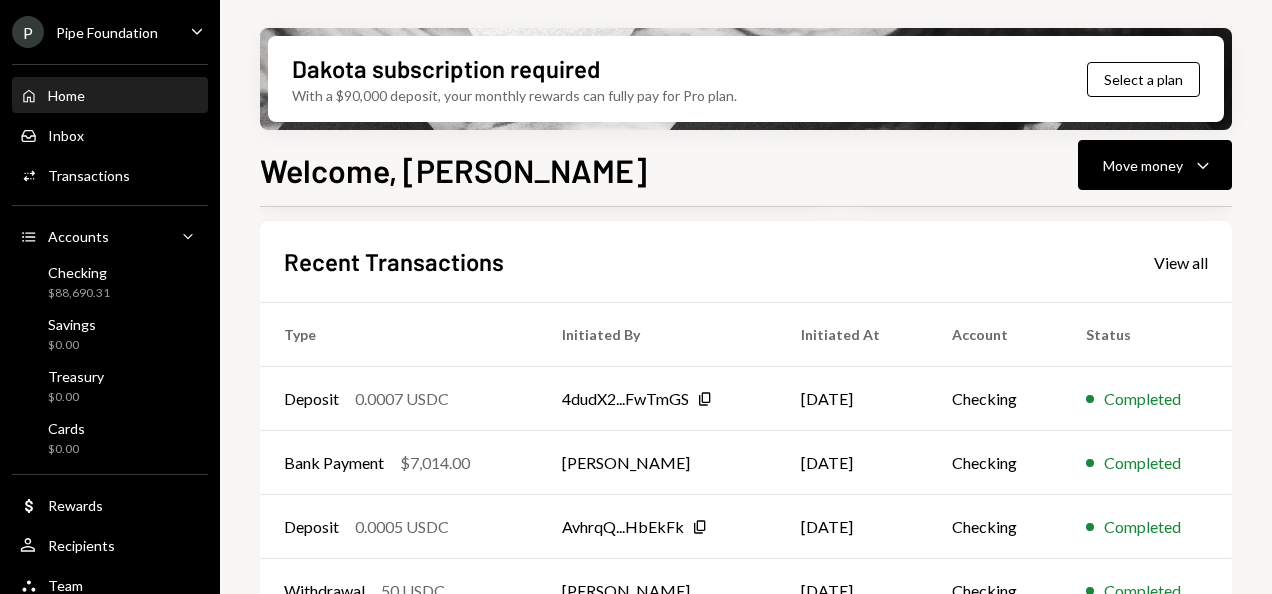 scroll, scrollTop: 411, scrollLeft: 0, axis: vertical 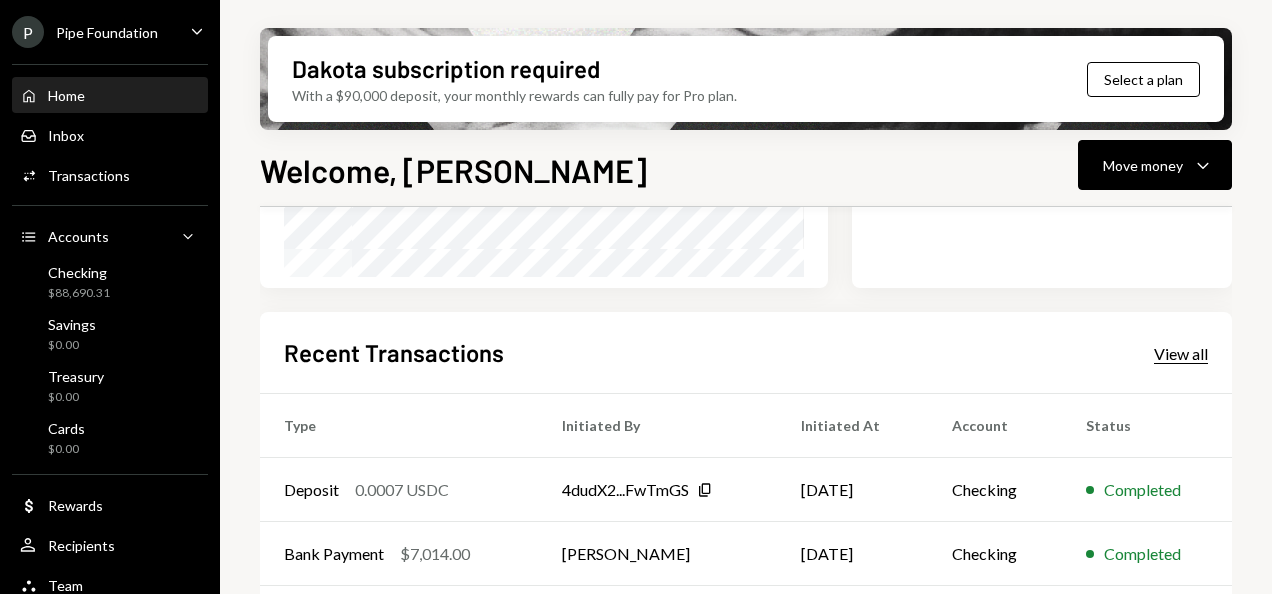 click on "View all" at bounding box center [1181, 354] 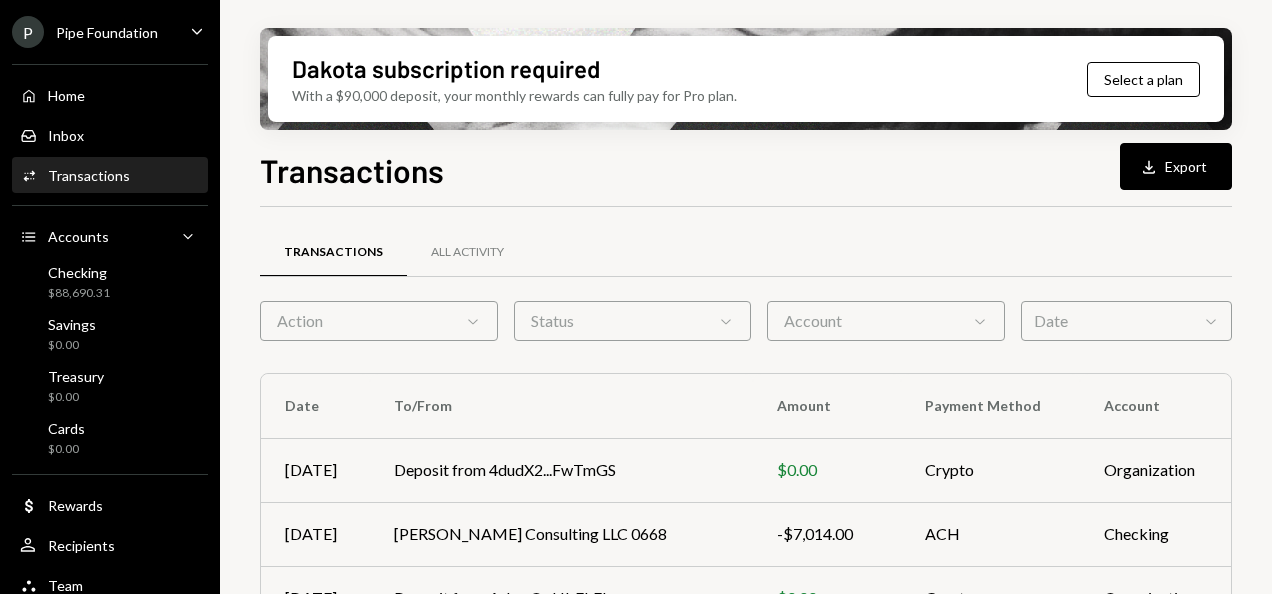 scroll, scrollTop: 0, scrollLeft: 0, axis: both 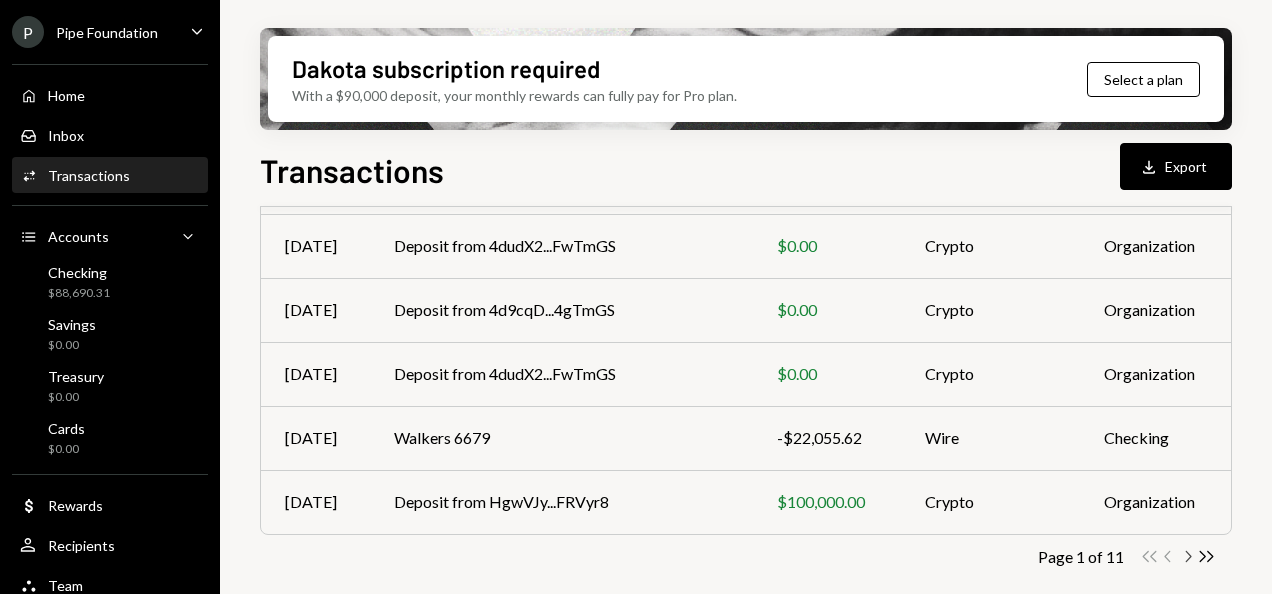click on "Chevron Right" 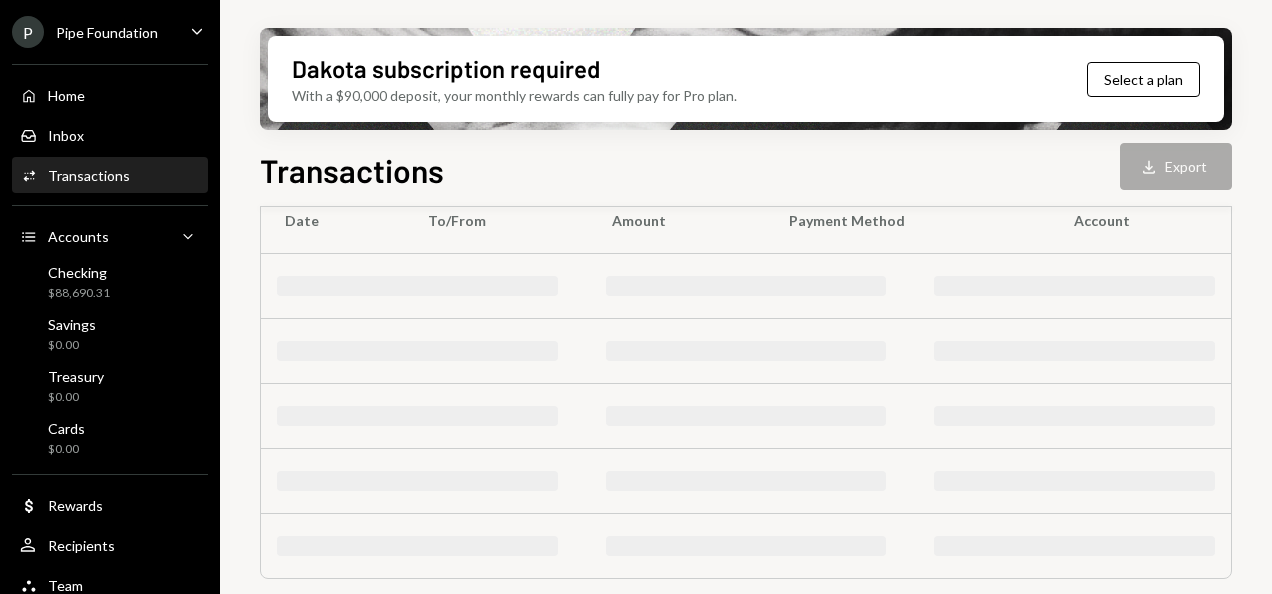 scroll, scrollTop: 544, scrollLeft: 0, axis: vertical 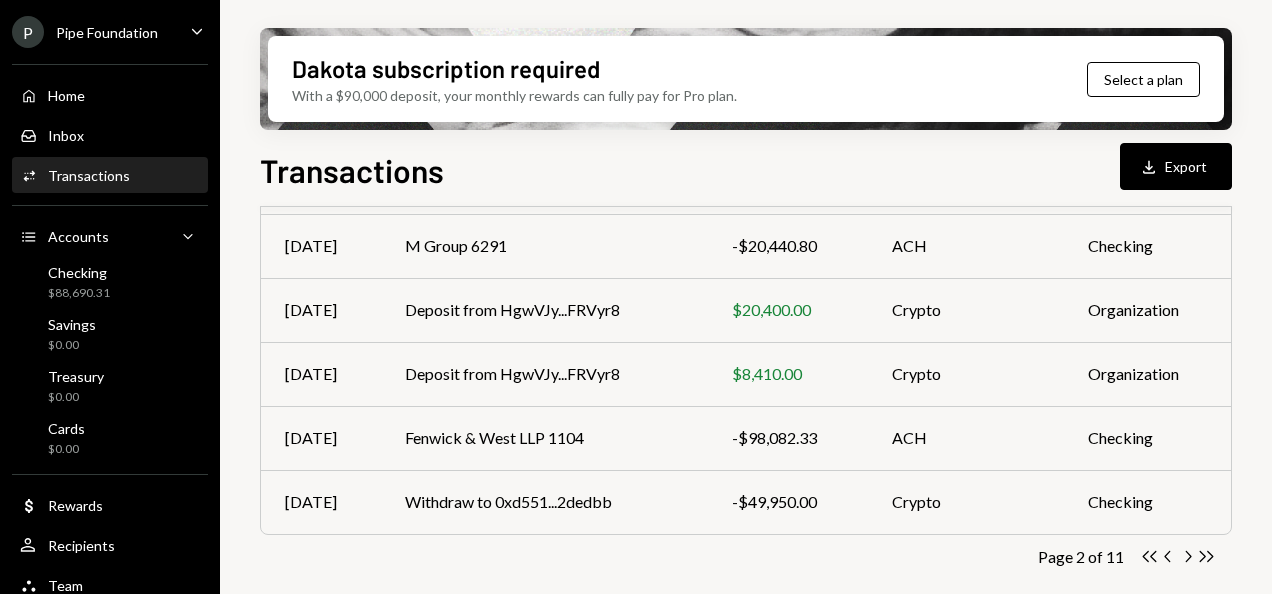 click on "Chevron Right" 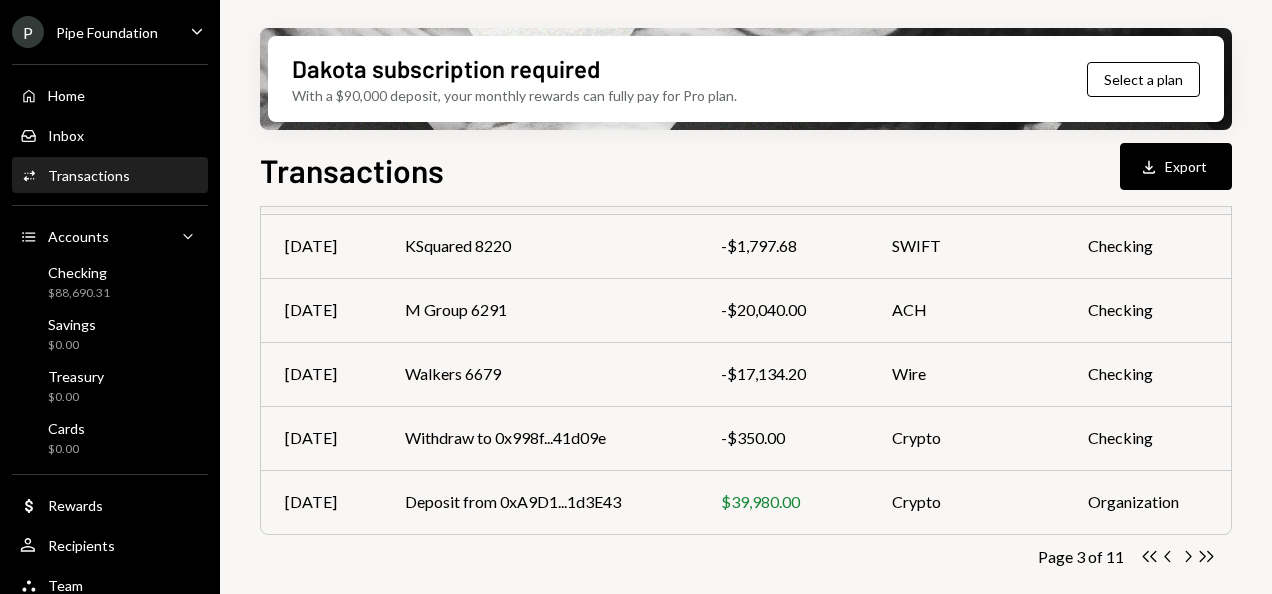 click on "Chevron Right" 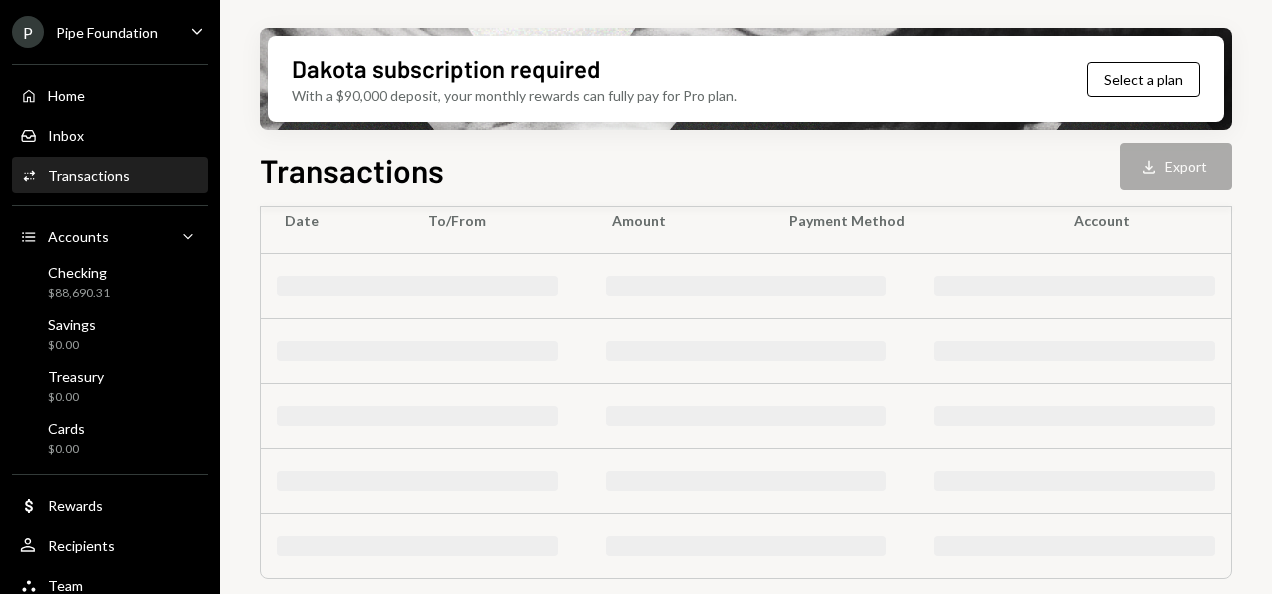 scroll, scrollTop: 544, scrollLeft: 0, axis: vertical 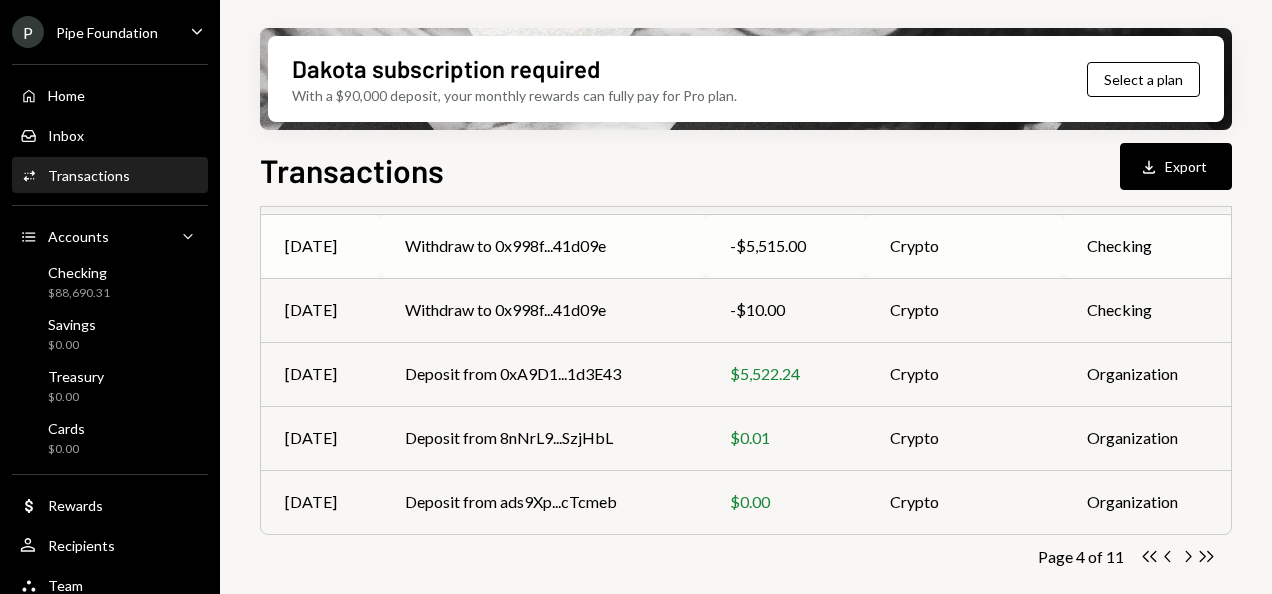 click on "Withdraw to 0x998f...41d09e" at bounding box center [543, 246] 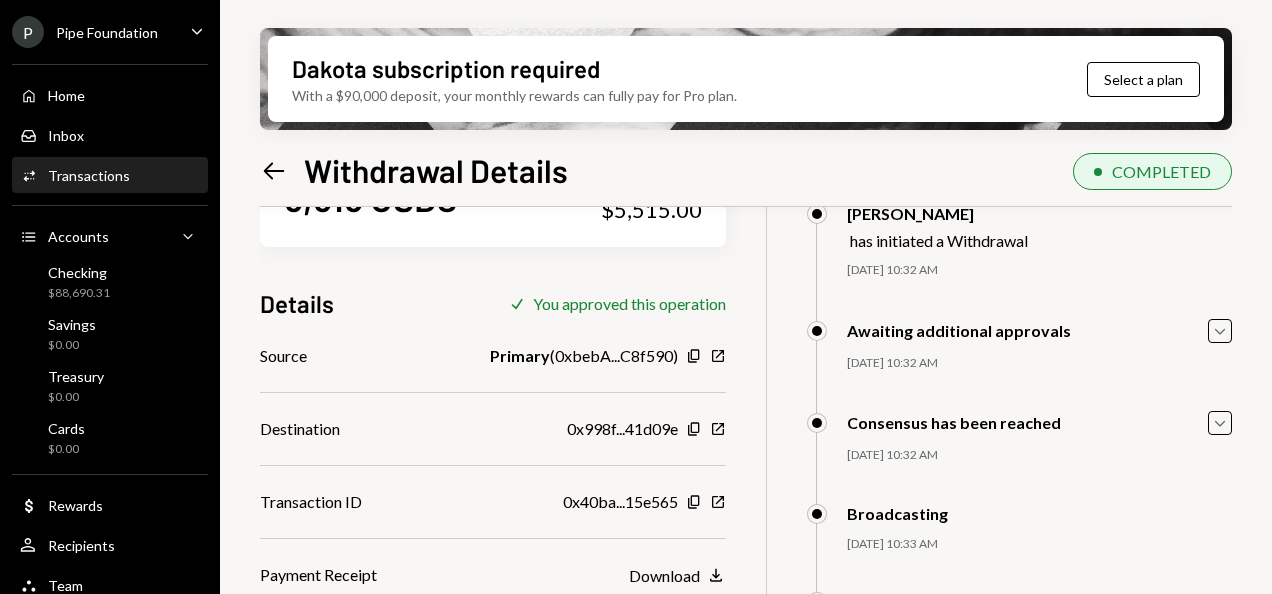 scroll, scrollTop: 160, scrollLeft: 0, axis: vertical 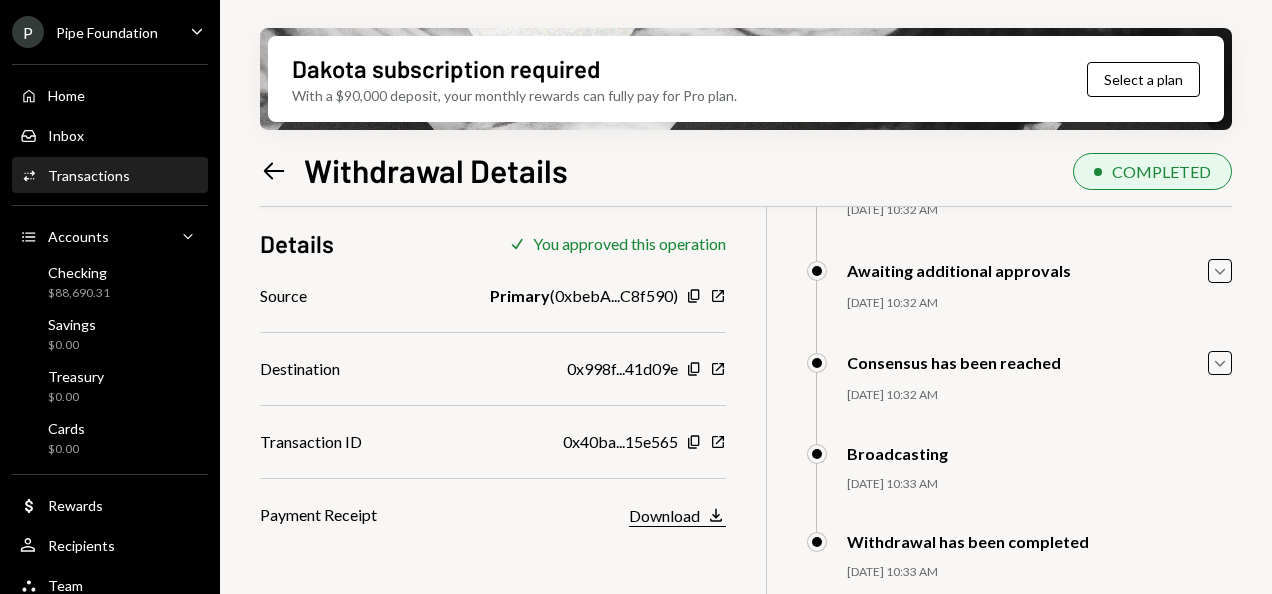 click on "Download" at bounding box center (664, 515) 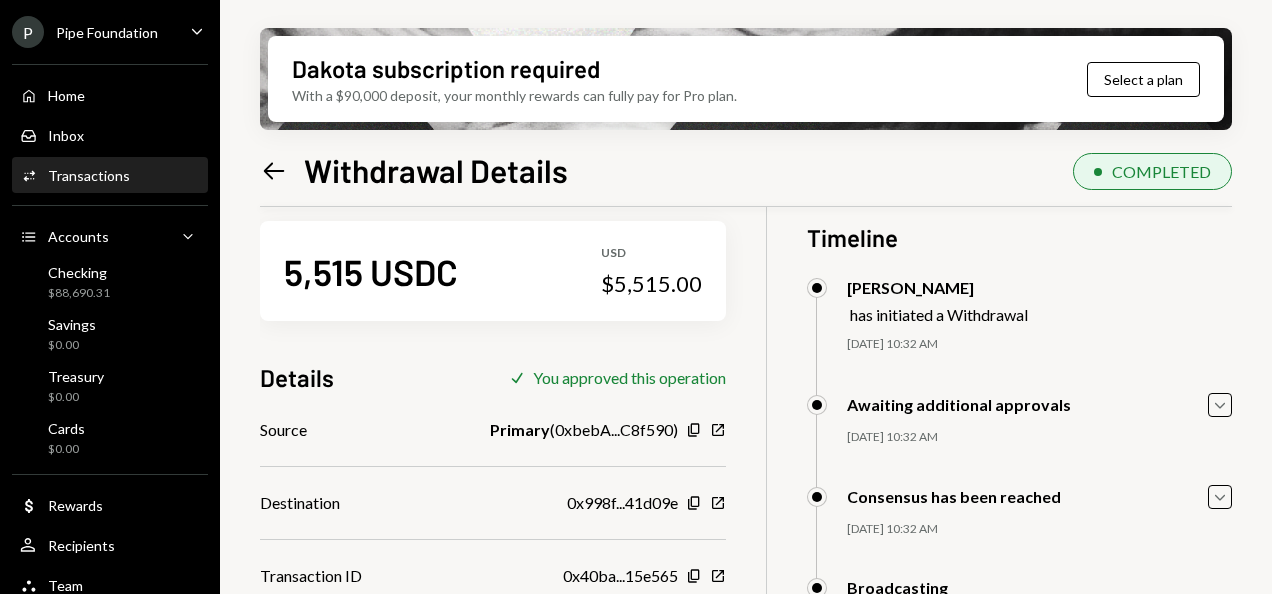 scroll, scrollTop: 0, scrollLeft: 0, axis: both 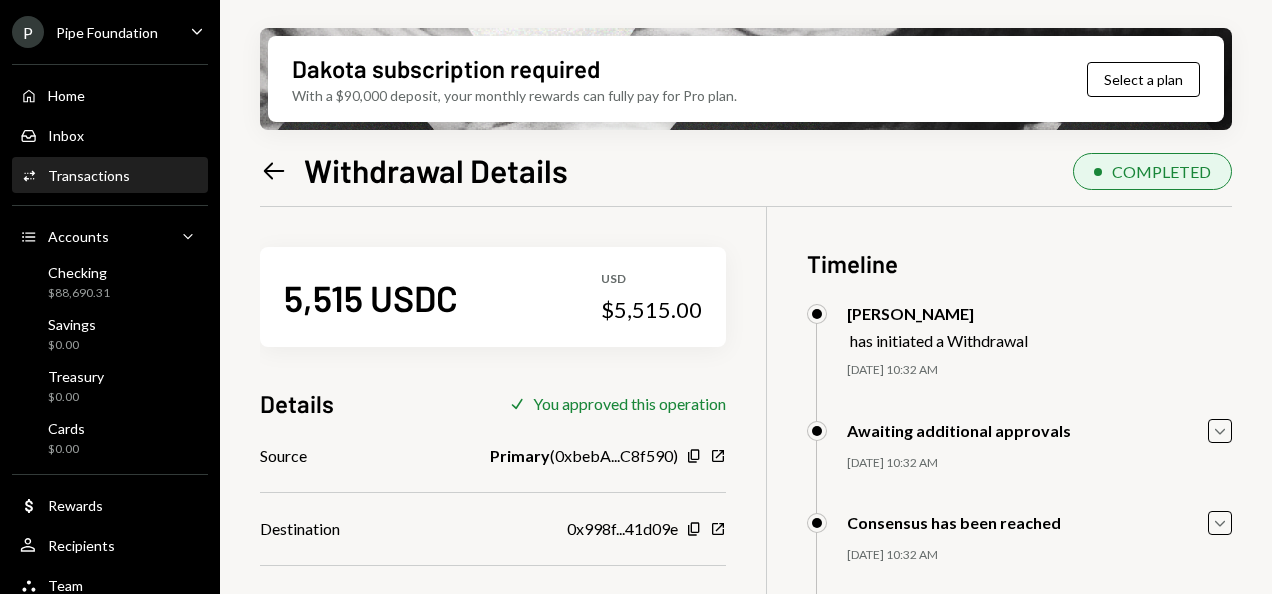 click on "Left Arrow" 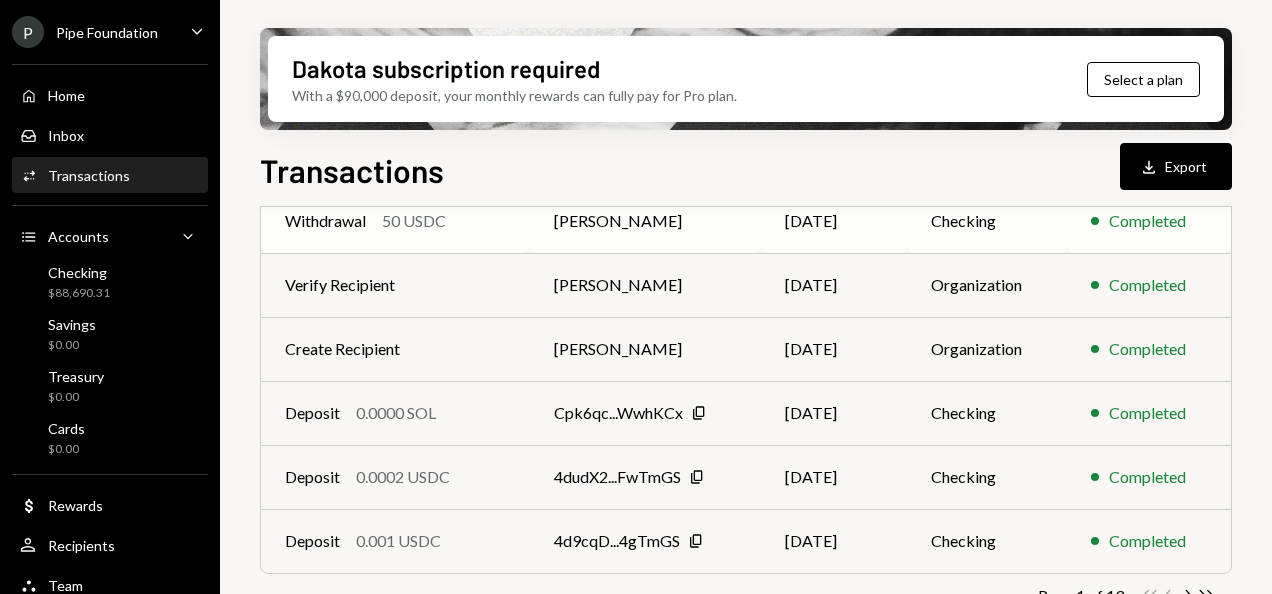 scroll, scrollTop: 544, scrollLeft: 0, axis: vertical 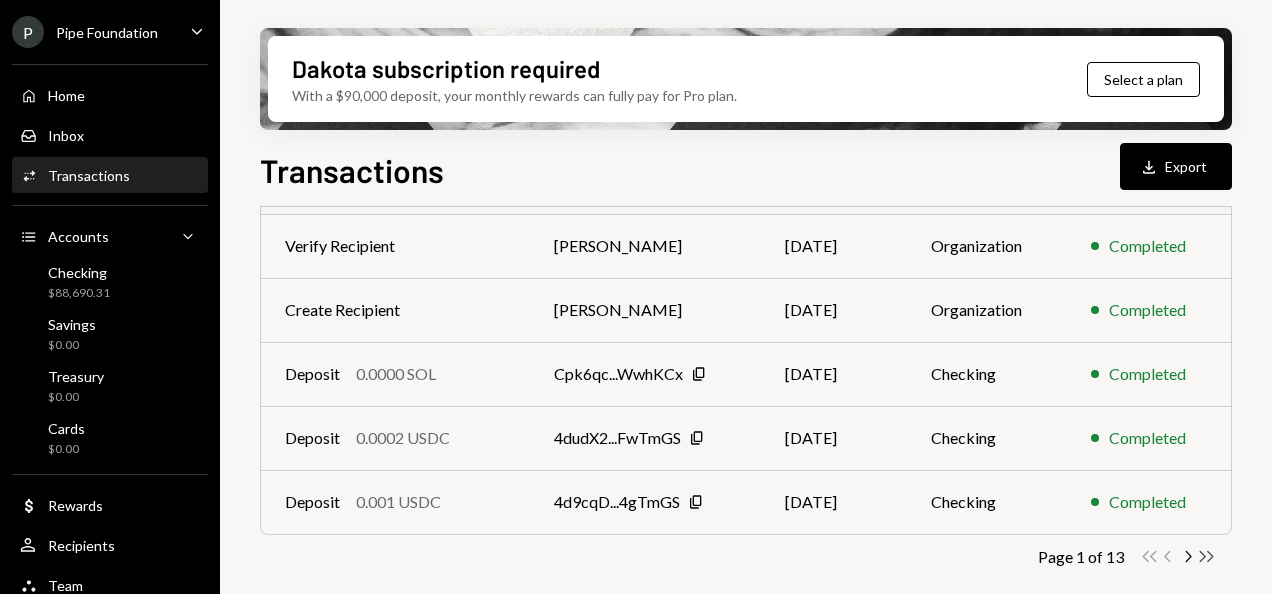 click on "Double Arrow Right" 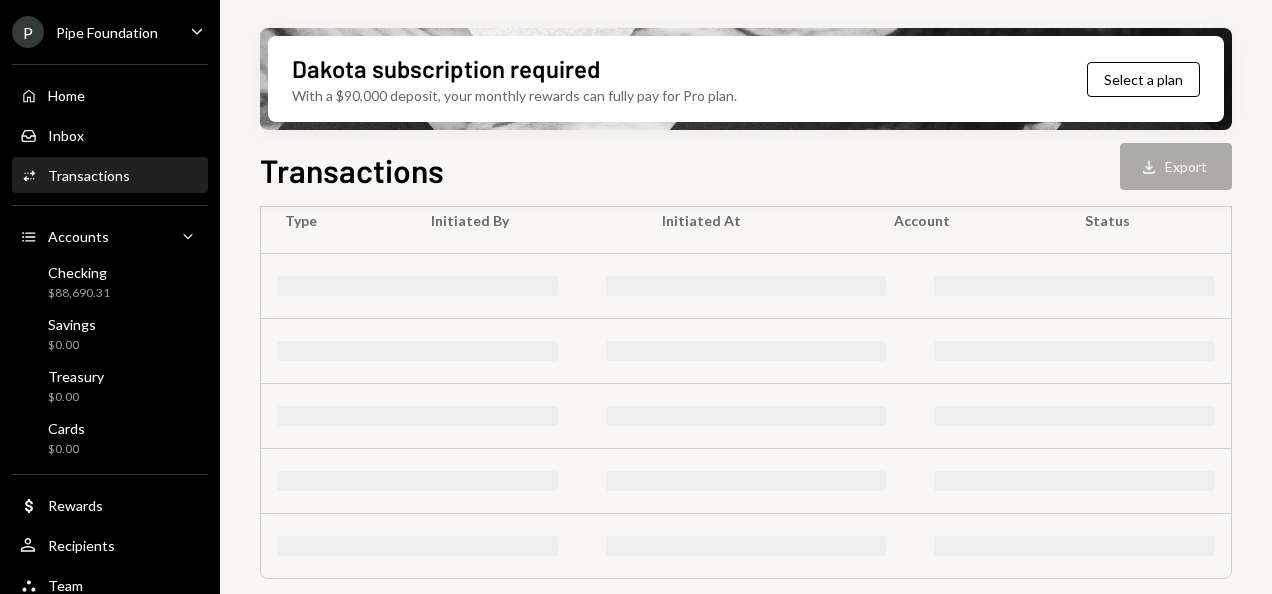 scroll, scrollTop: 544, scrollLeft: 0, axis: vertical 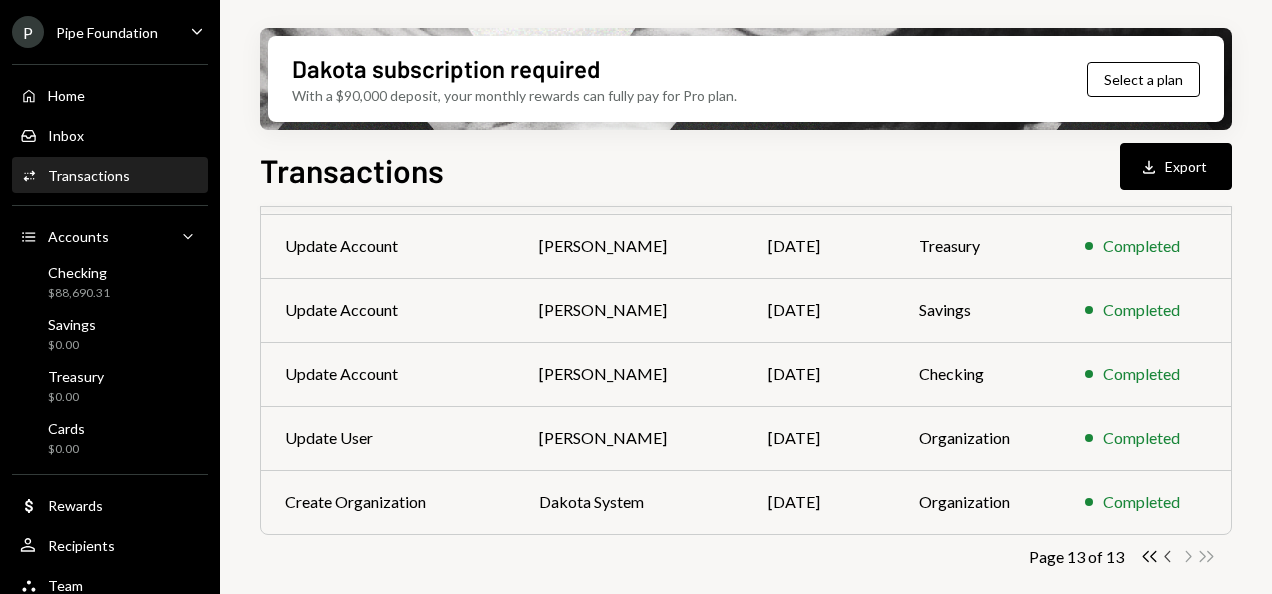 click on "Chevron Left" 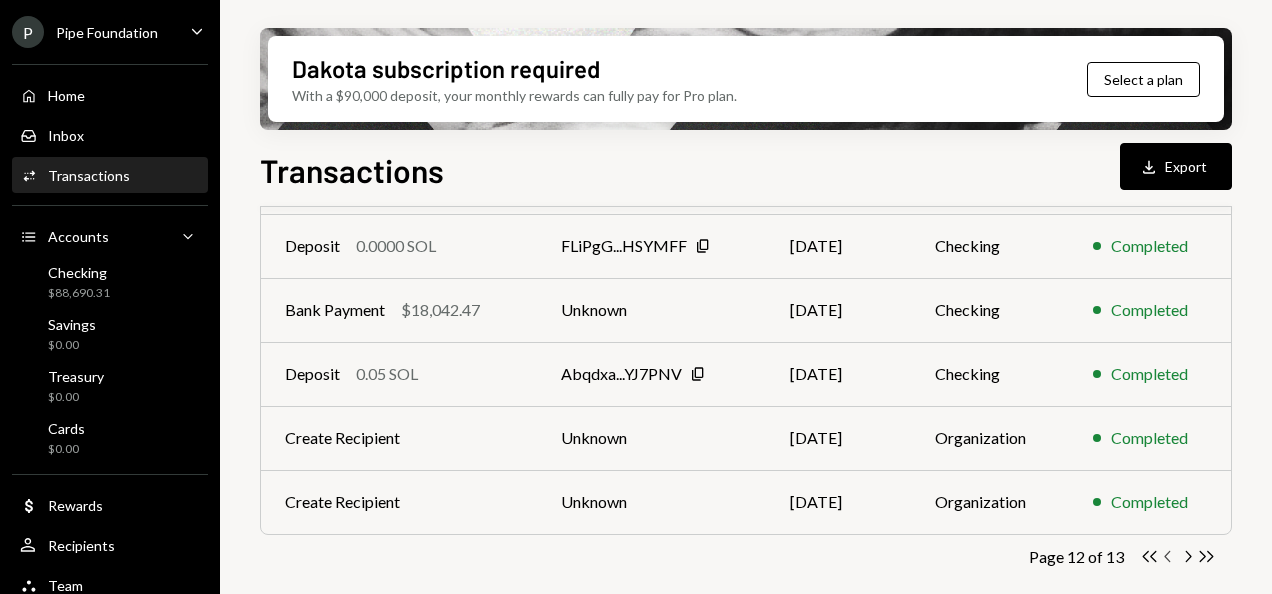 click 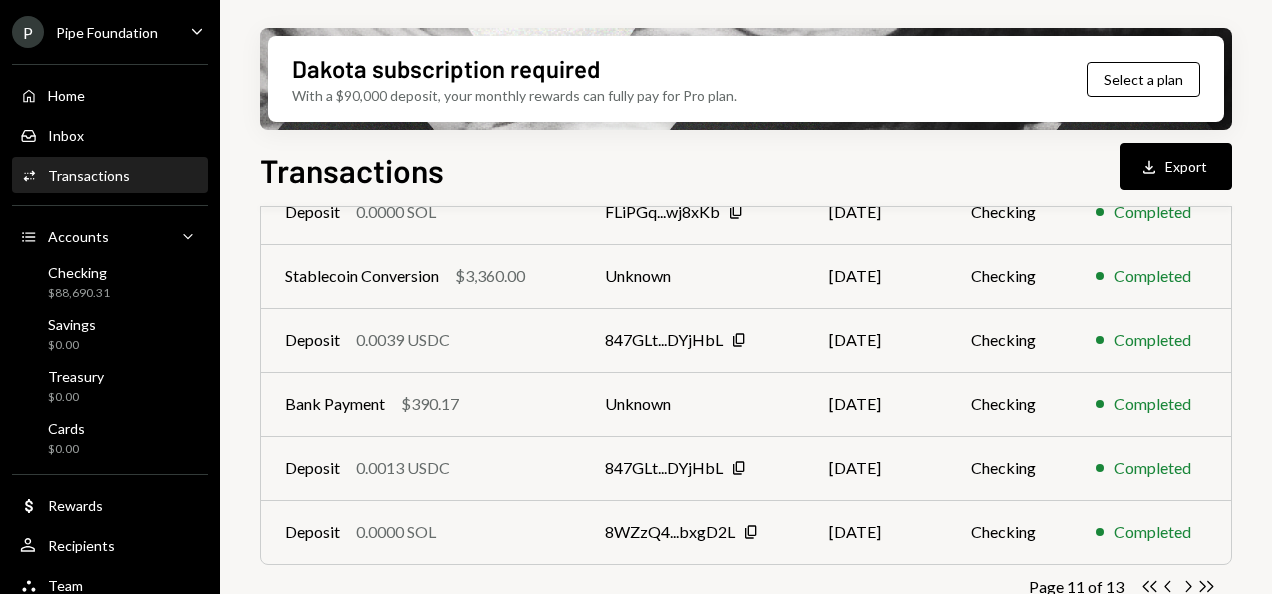 scroll, scrollTop: 544, scrollLeft: 0, axis: vertical 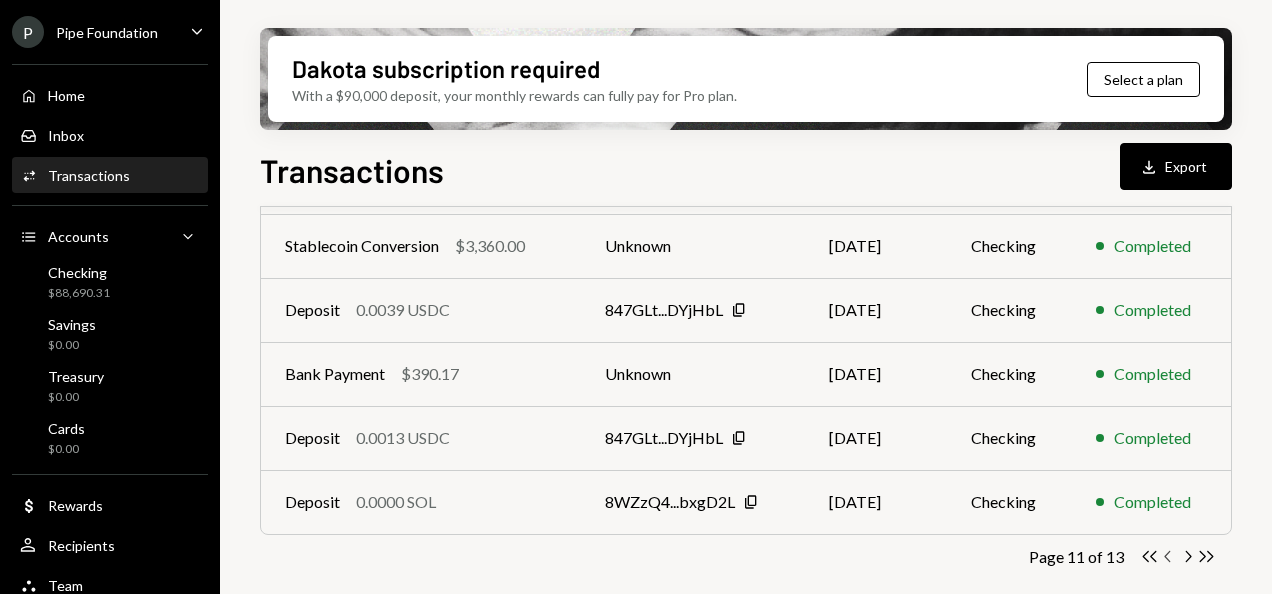 click on "Chevron Left" 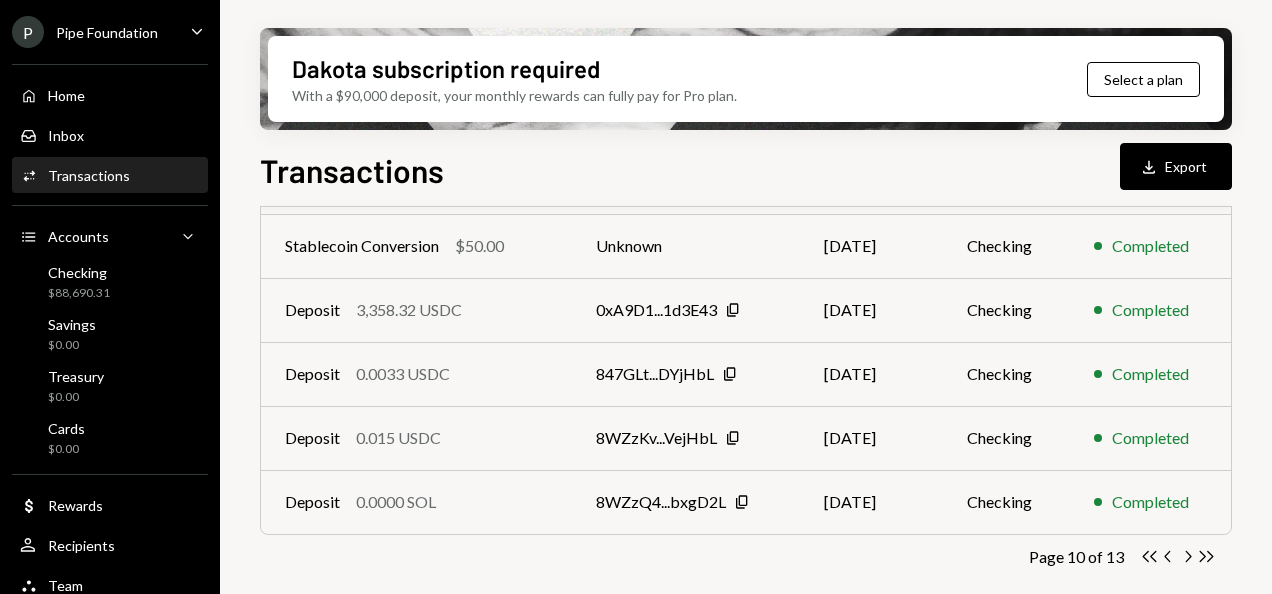 click on "Chevron Left" 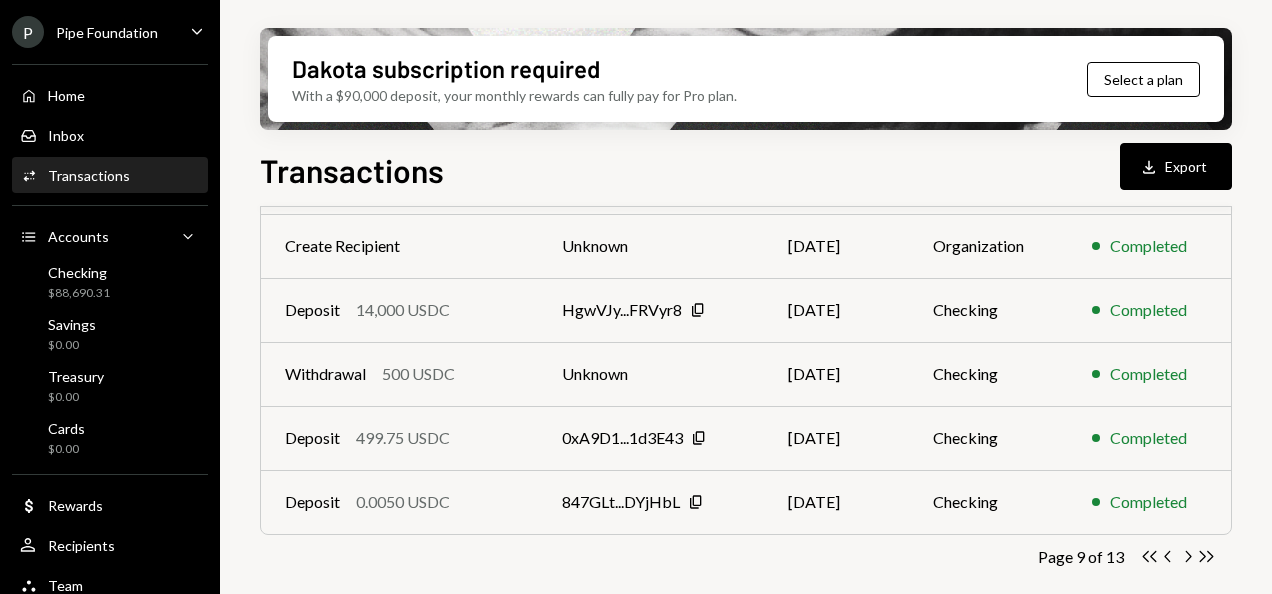 click on "Chevron Left" 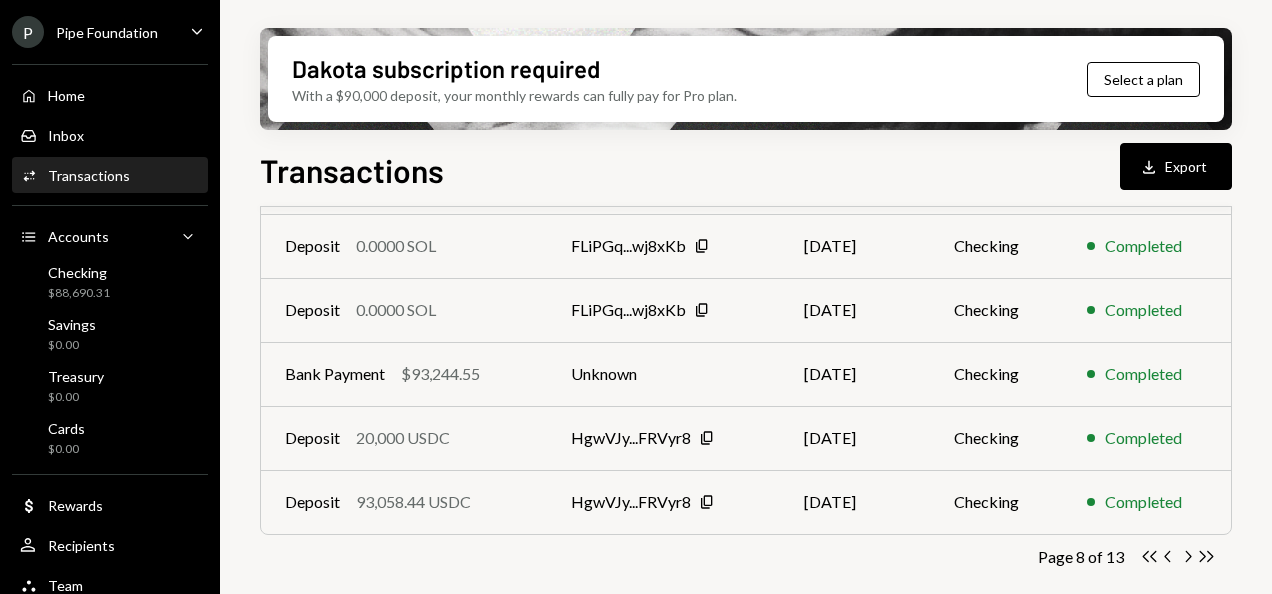 click on "Chevron Left" 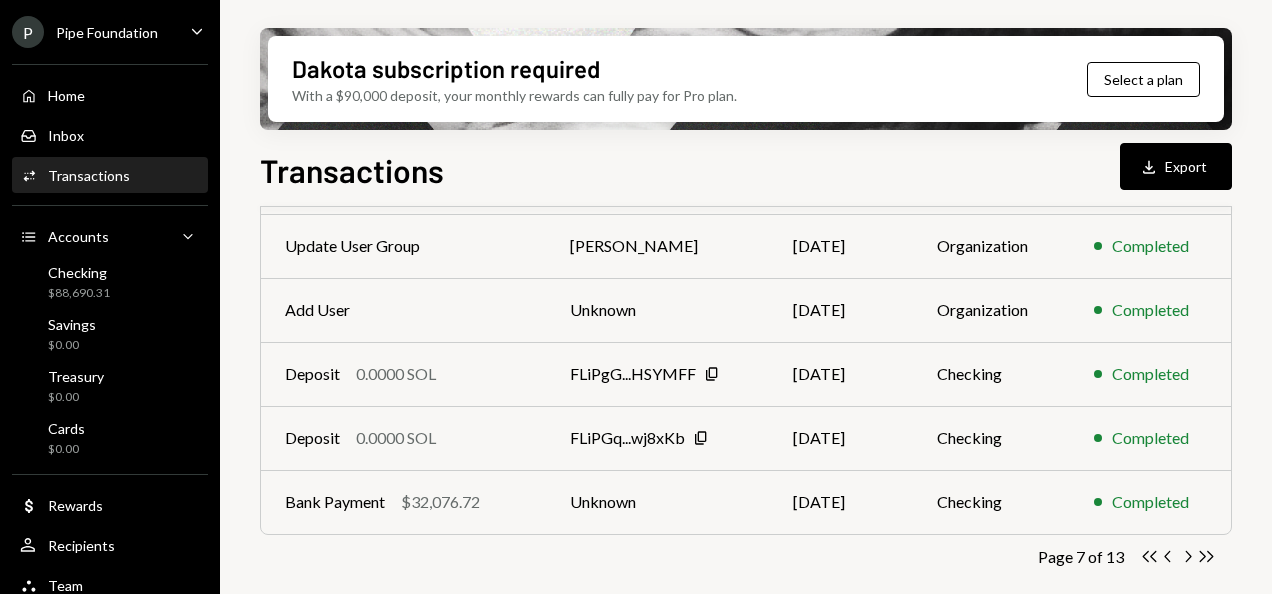 click on "Chevron Left" 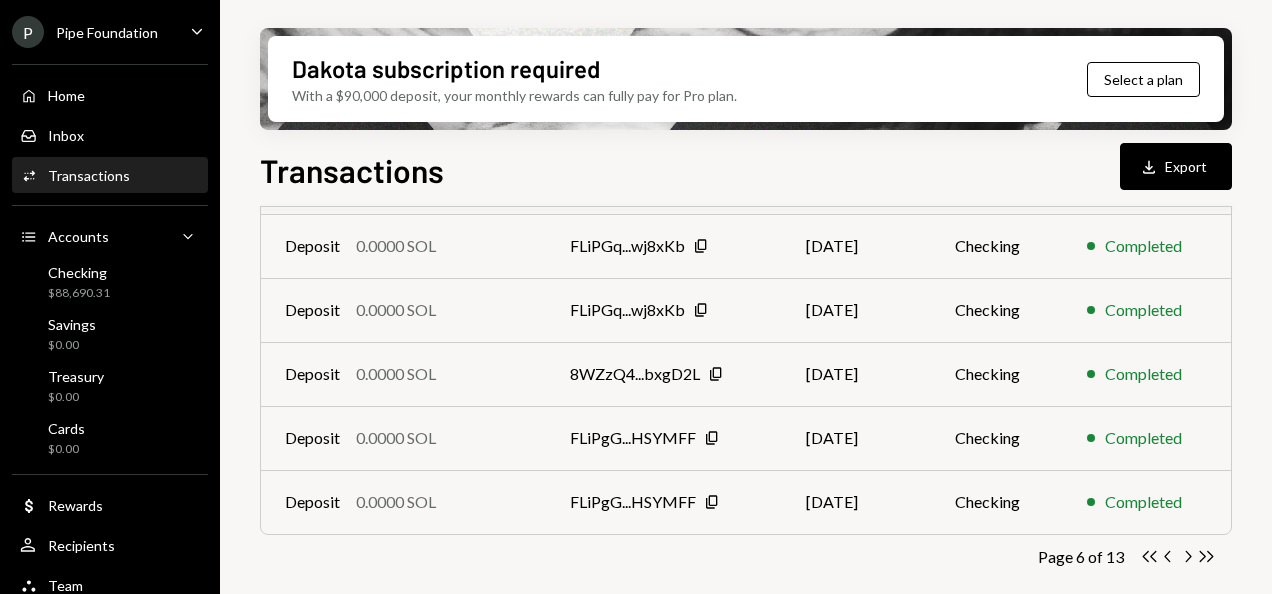 click on "Chevron Left" 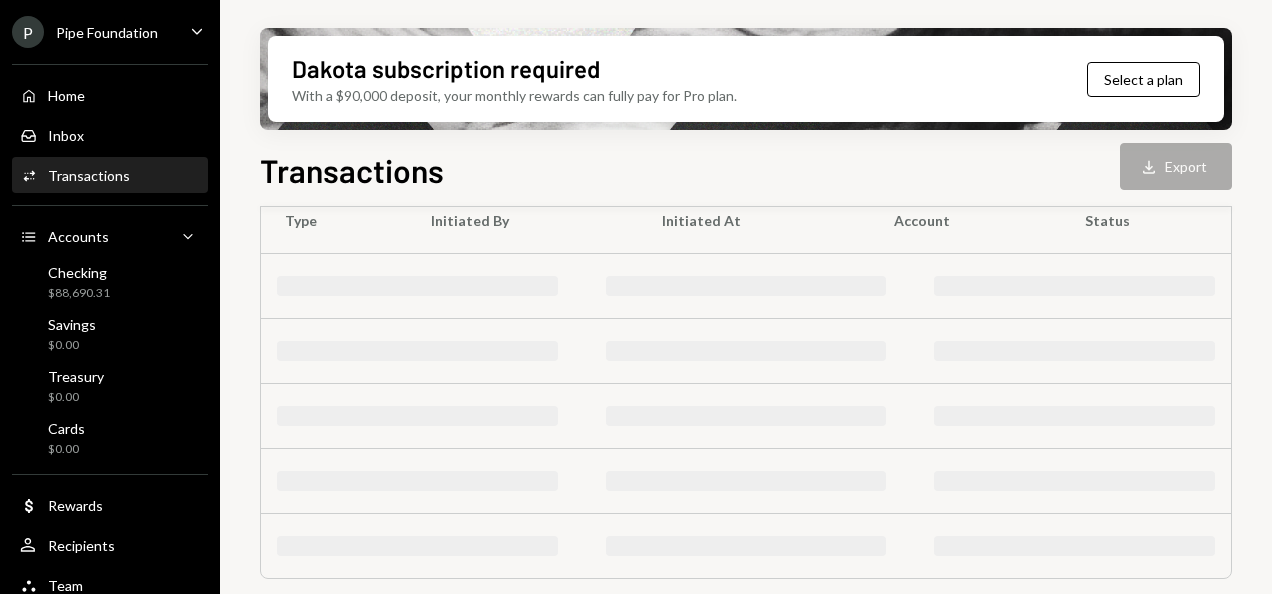 scroll, scrollTop: 544, scrollLeft: 0, axis: vertical 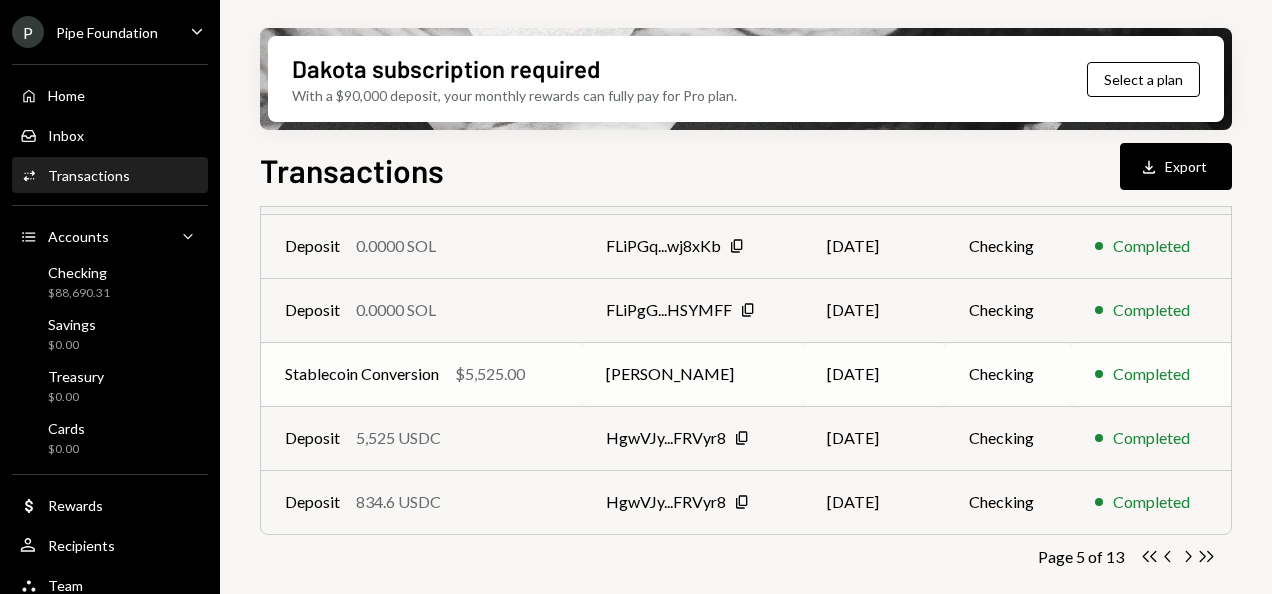 click on "[PERSON_NAME]" at bounding box center [692, 374] 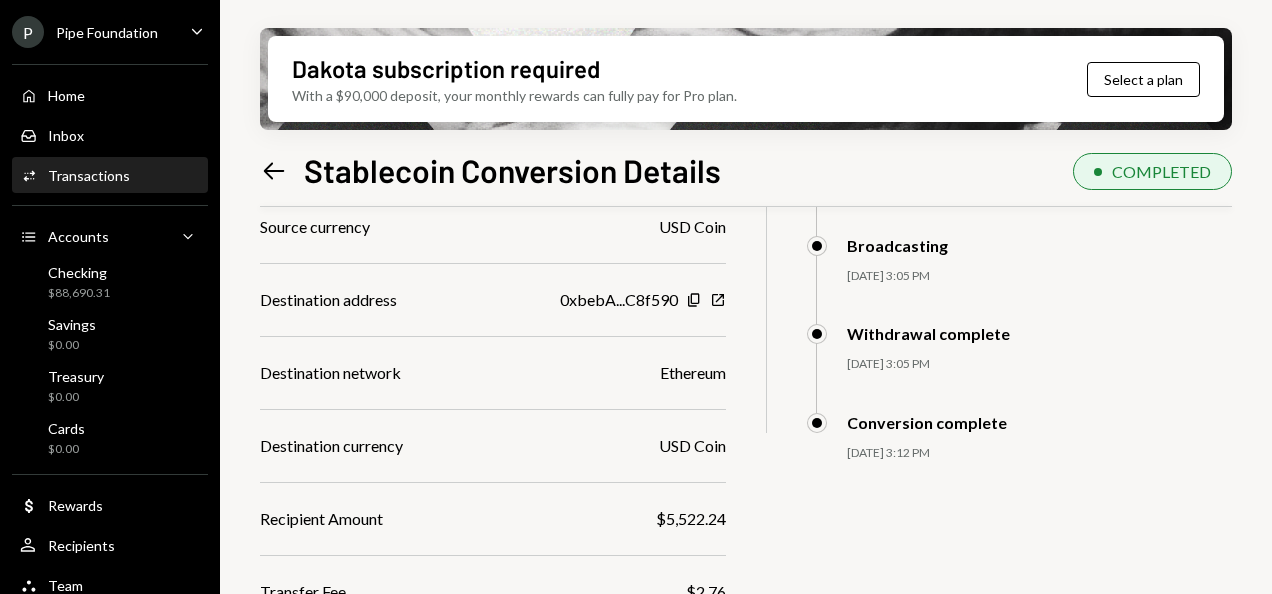 scroll, scrollTop: 404, scrollLeft: 0, axis: vertical 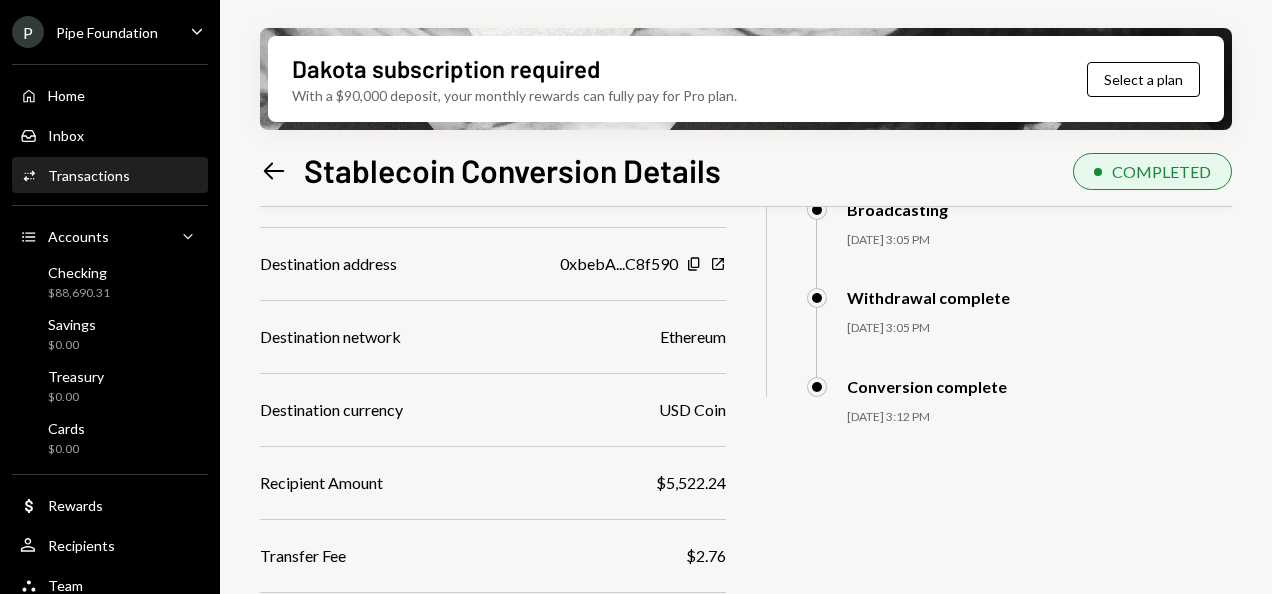 click on "Left Arrow" 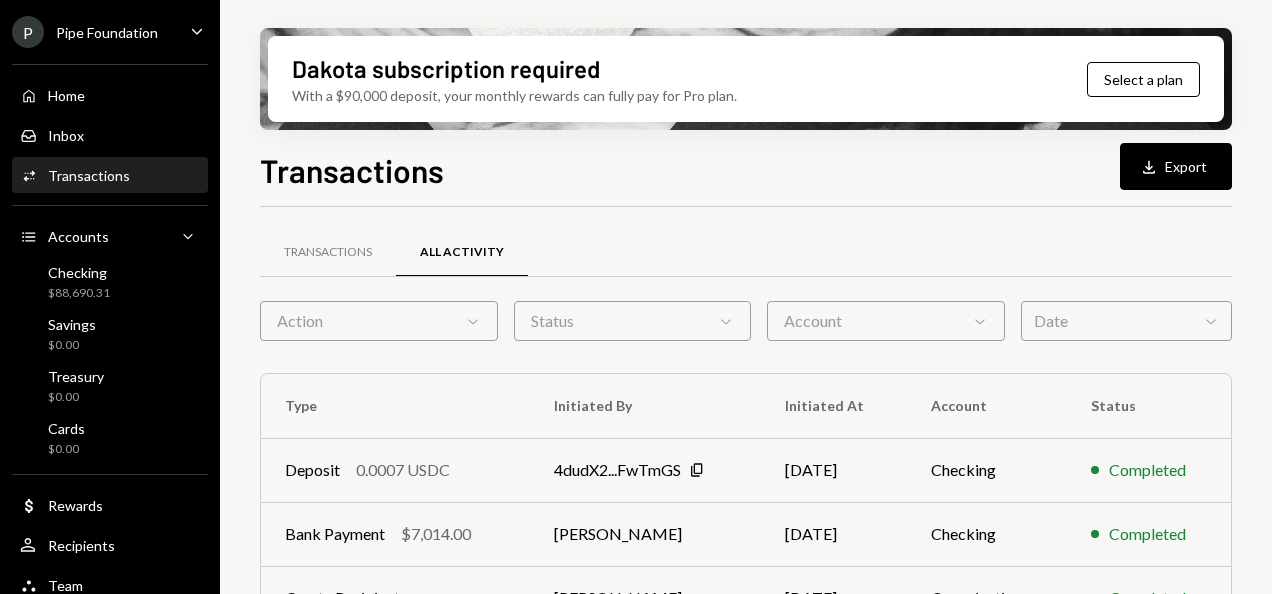 click on "Action Chevron Down" at bounding box center (379, 321) 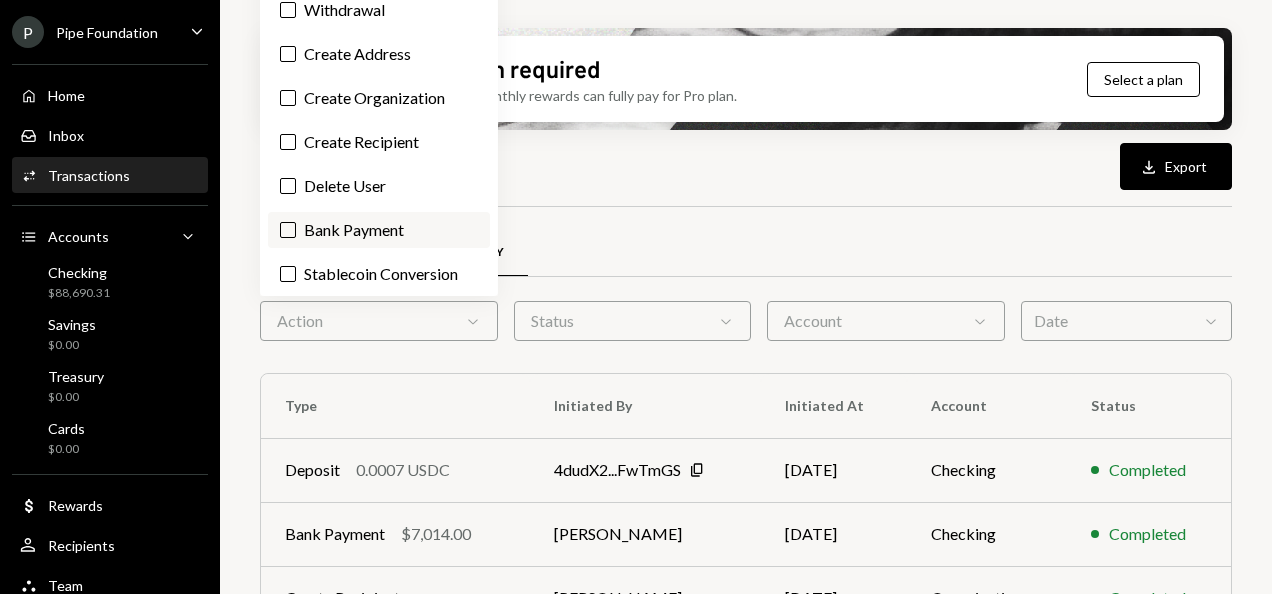 drag, startPoint x: 404, startPoint y: 270, endPoint x: 475, endPoint y: 244, distance: 75.61085 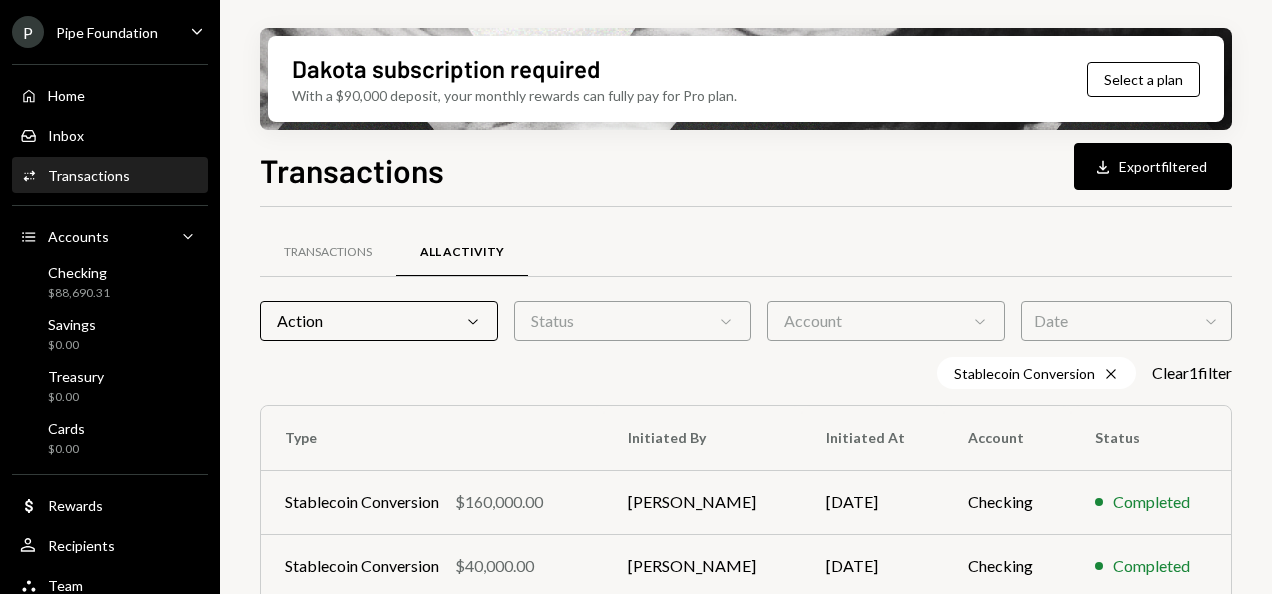 click on "Transactions Download Export  filtered Transactions All Activity Action Chevron Down Status Chevron Down Account Chevron Down Date Chevron Down Stablecoin Conversion Cross Clear  1  filter Type Initiated By Initiated At Account Status Stablecoin Conversion $160,000.00 Chris van Romburgh 06/19/2025 Checking Completed Stablecoin Conversion $40,000.00 Chris van Romburgh 06/16/2025 Checking Completed Stablecoin Conversion $5,525.00 Chris van Romburgh 06/10/2025 Checking Completed Stablecoin Conversion $500.00 Unknown 04/14/2025 Checking Completed Stablecoin Conversion $50.00 Unknown 04/14/2025 Checking Completed Stablecoin Conversion $3,360.00 Unknown 04/14/2025 Checking Completed" at bounding box center (746, 429) 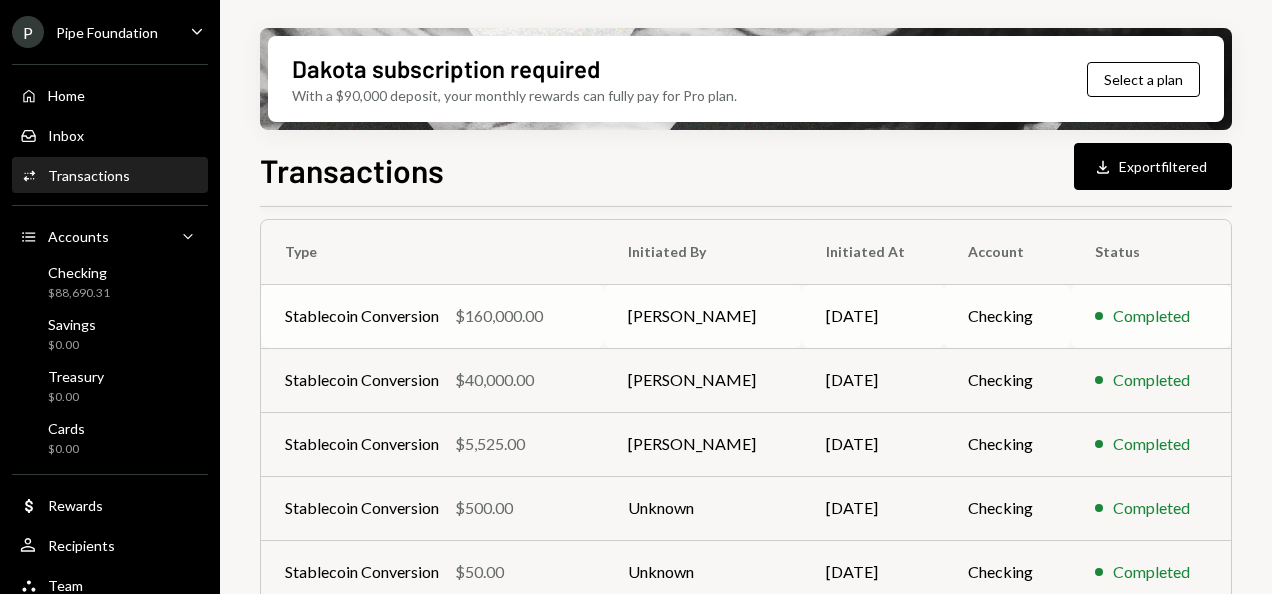 scroll, scrollTop: 76, scrollLeft: 0, axis: vertical 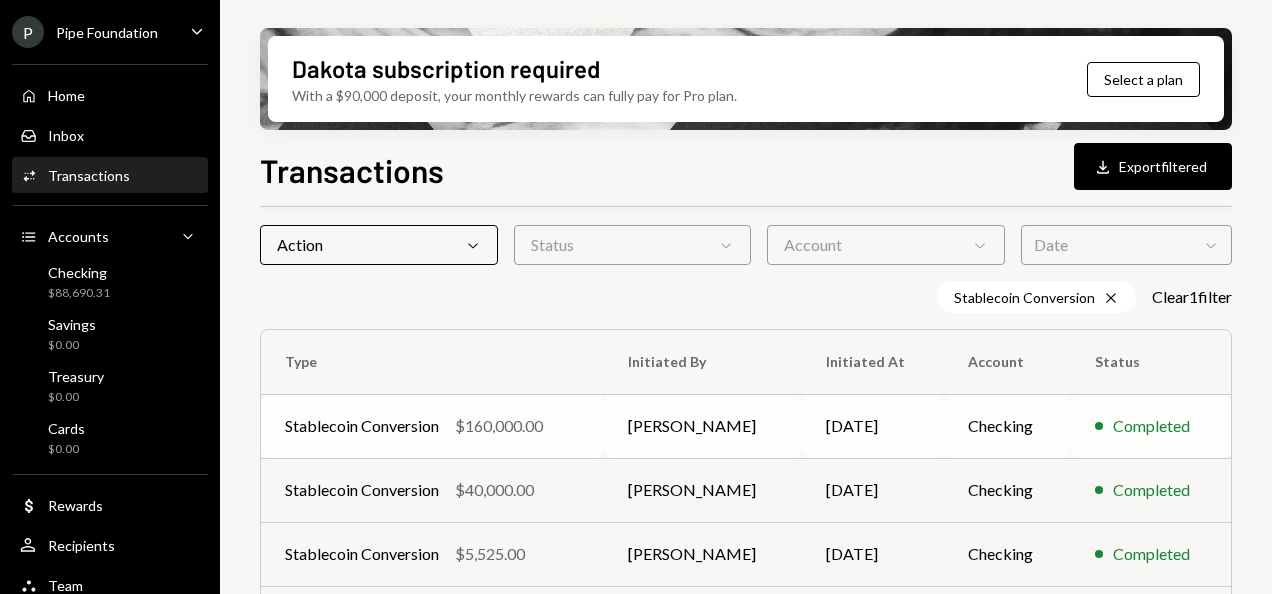 click on "[PERSON_NAME]" at bounding box center [702, 426] 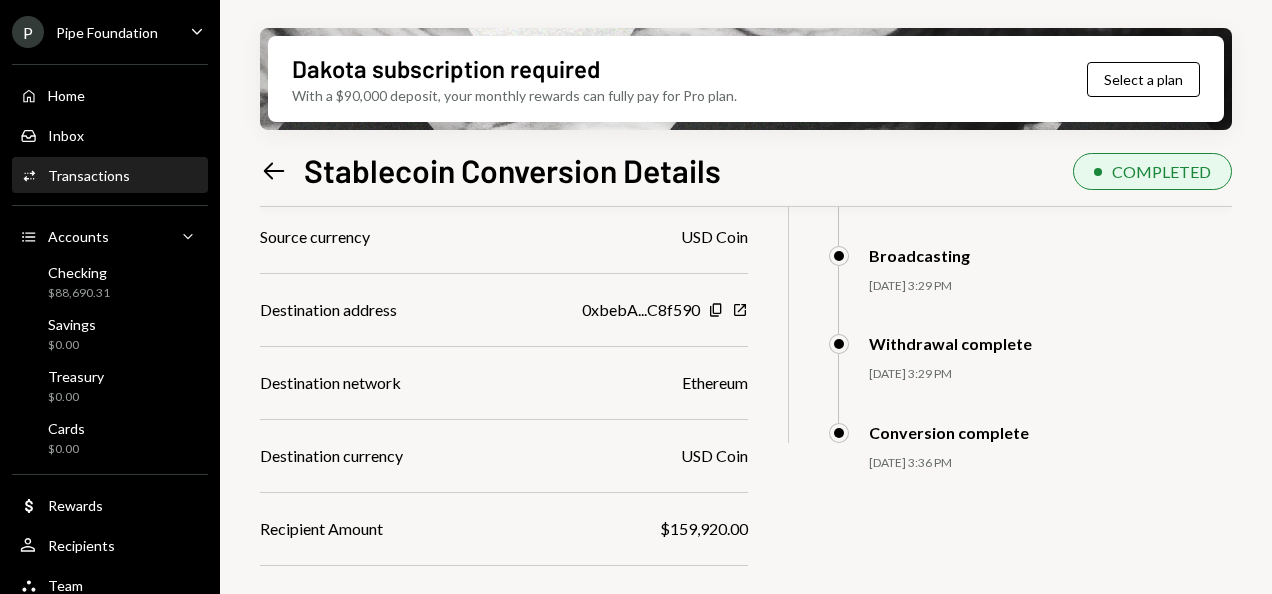 scroll, scrollTop: 404, scrollLeft: 0, axis: vertical 